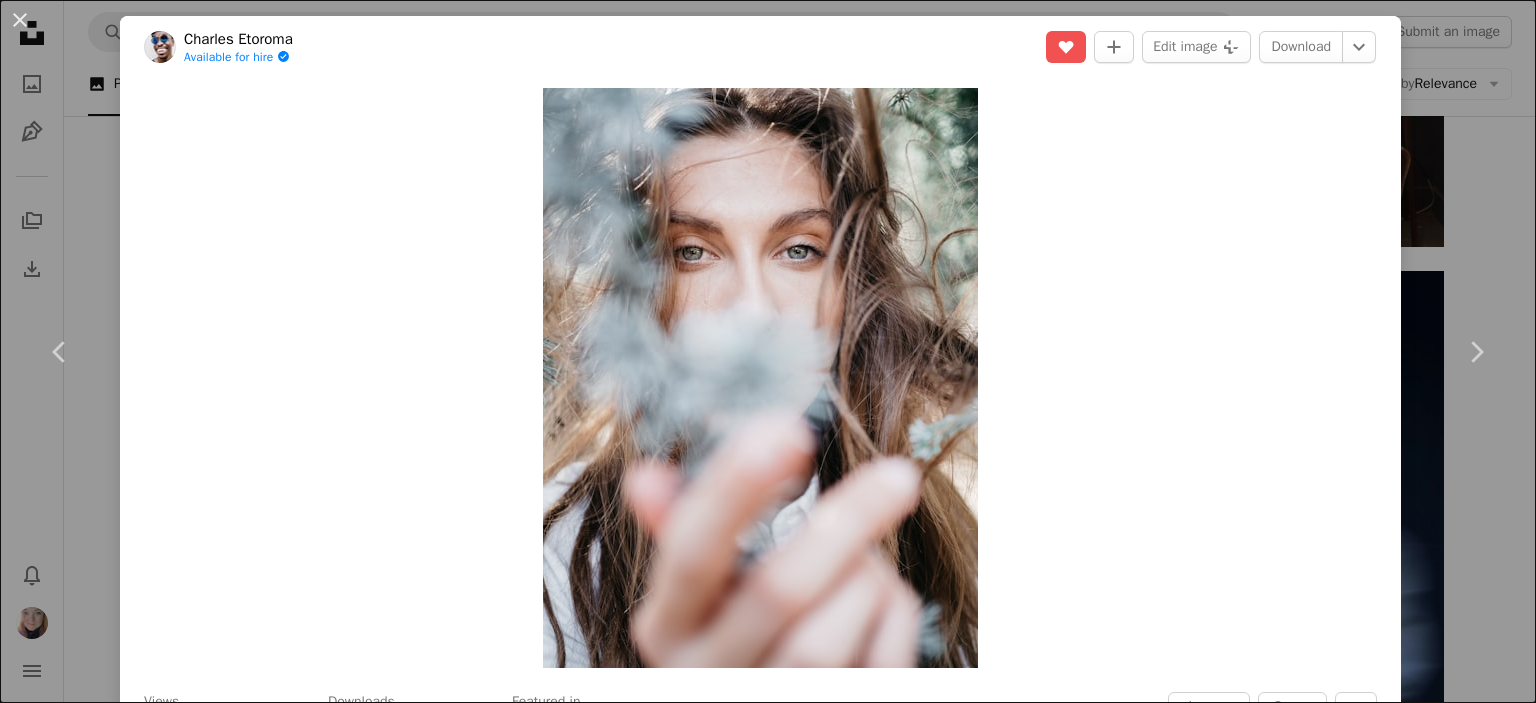 scroll, scrollTop: 39500, scrollLeft: 0, axis: vertical 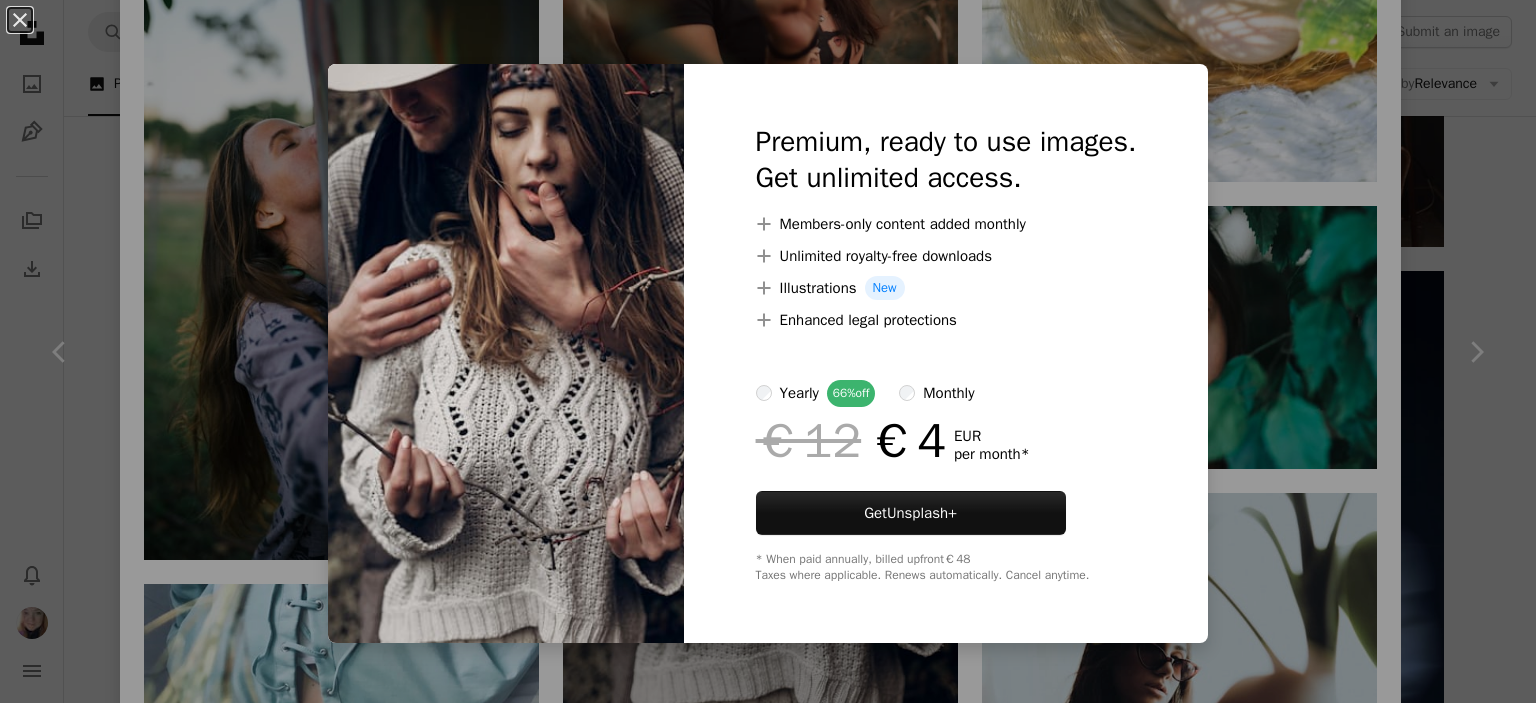click on "An X shape Premium, ready to use images. Get unlimited access. A plus sign Members-only content added monthly A plus sign Unlimited royalty-free downloads A plus sign Illustrations  New A plus sign Enhanced legal protections yearly 66%  off monthly €12   €4 EUR per month * Get  Unsplash+ * When paid annually, billed upfront  €48 Taxes where applicable. Renews automatically. Cancel anytime." at bounding box center (768, 351) 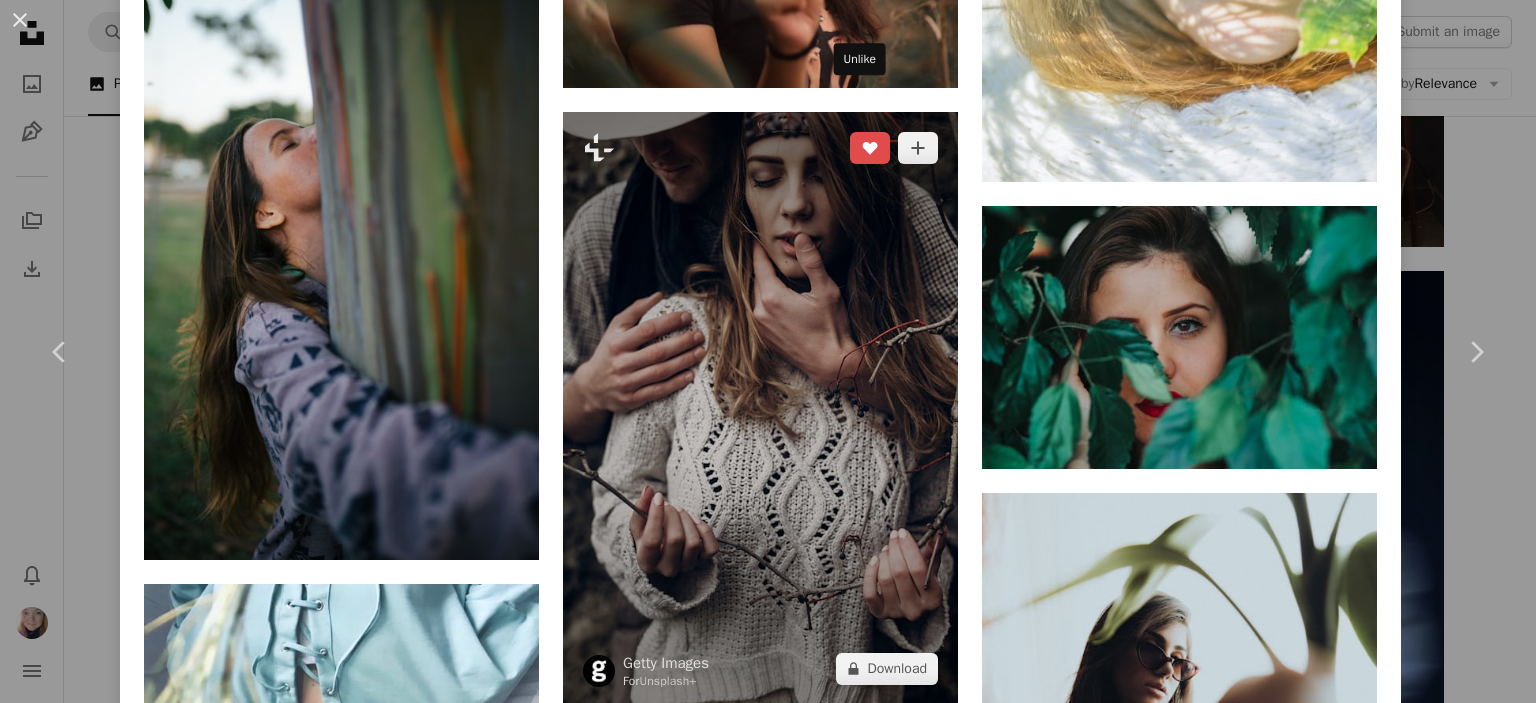 click on "A heart" at bounding box center [870, 148] 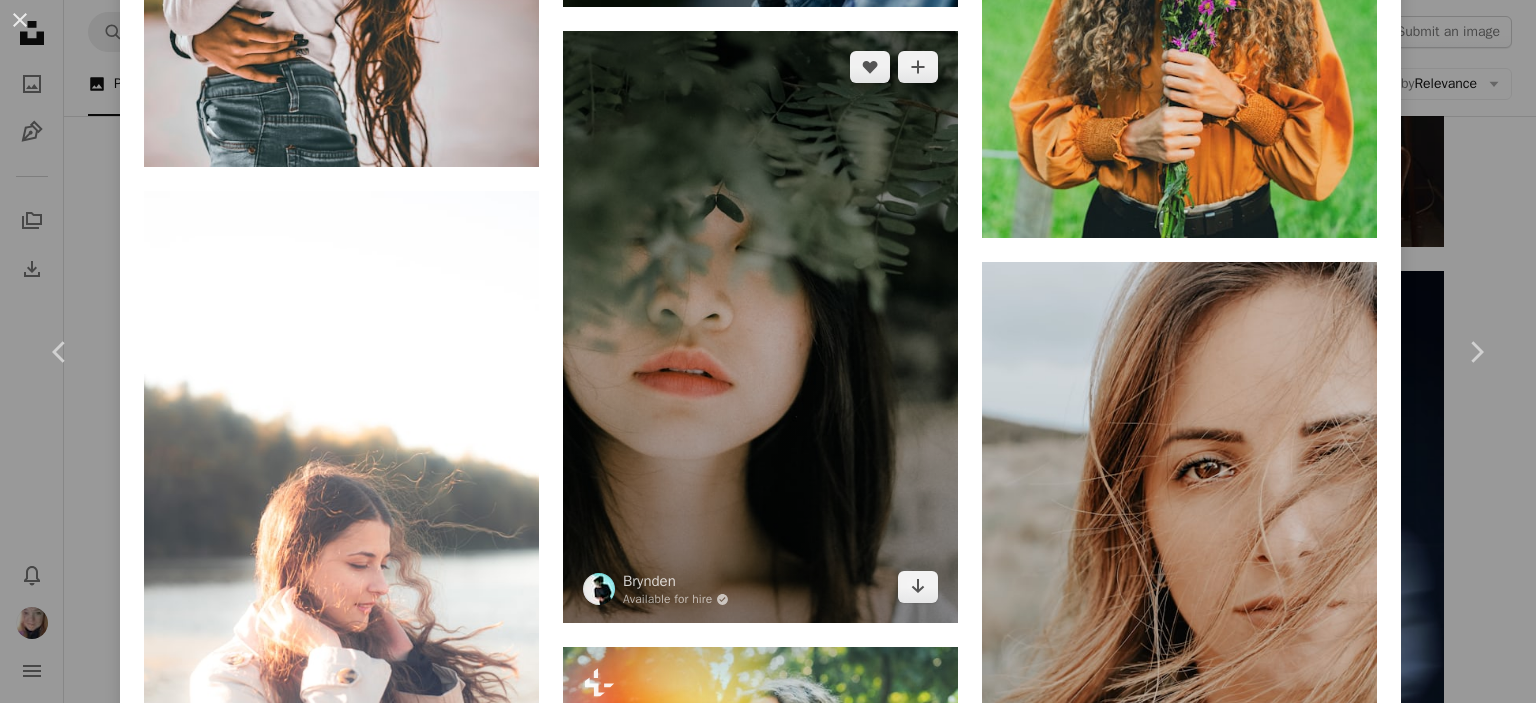 scroll, scrollTop: 21468, scrollLeft: 0, axis: vertical 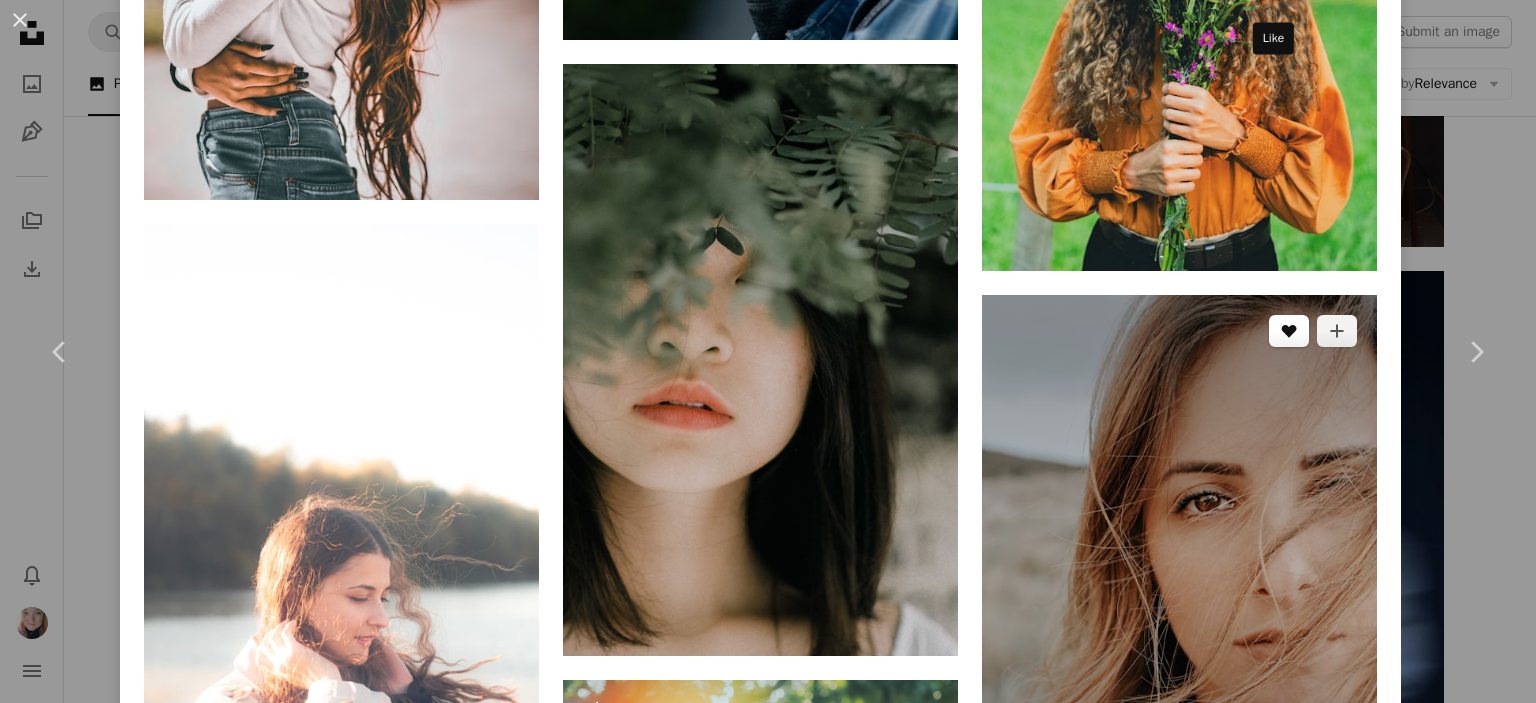 click on "A heart" at bounding box center [1289, 331] 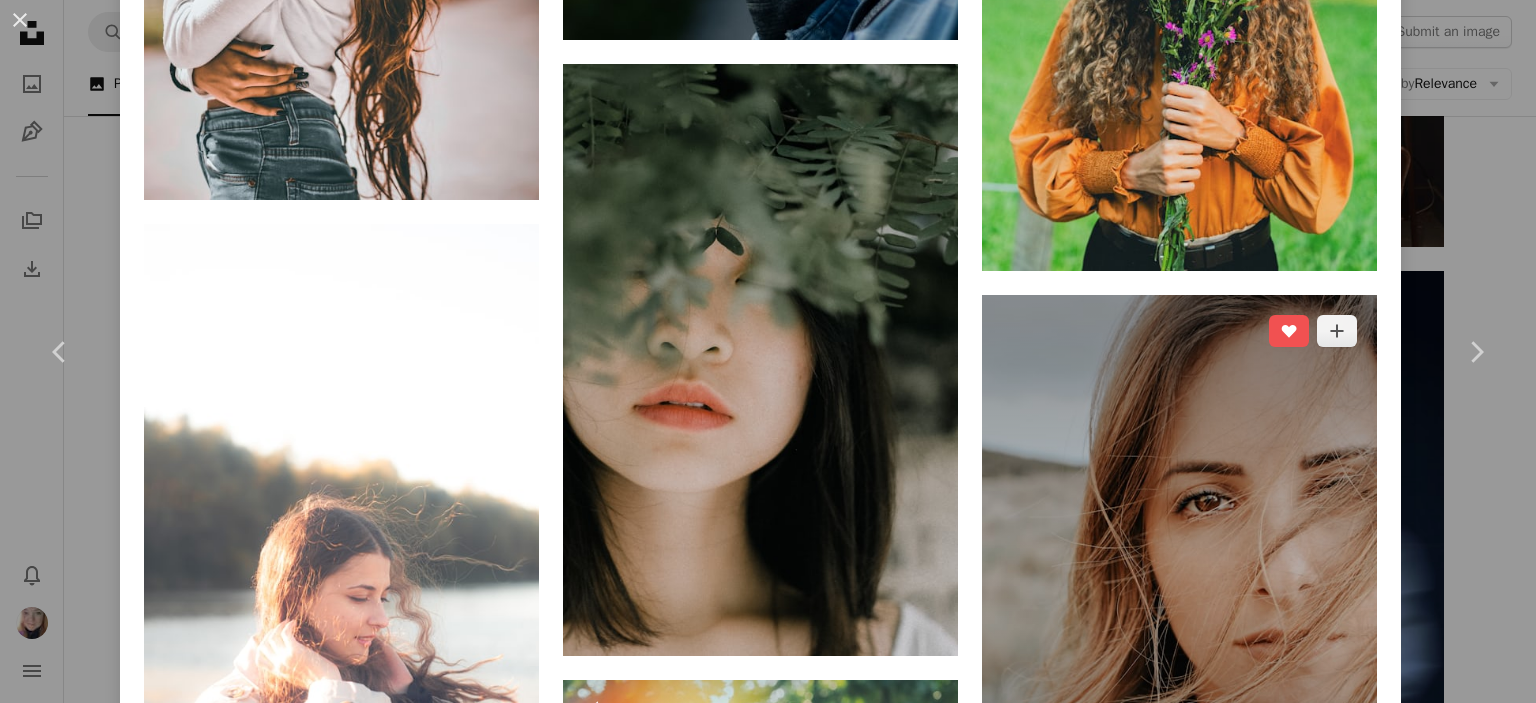 click on "Arrow pointing down" 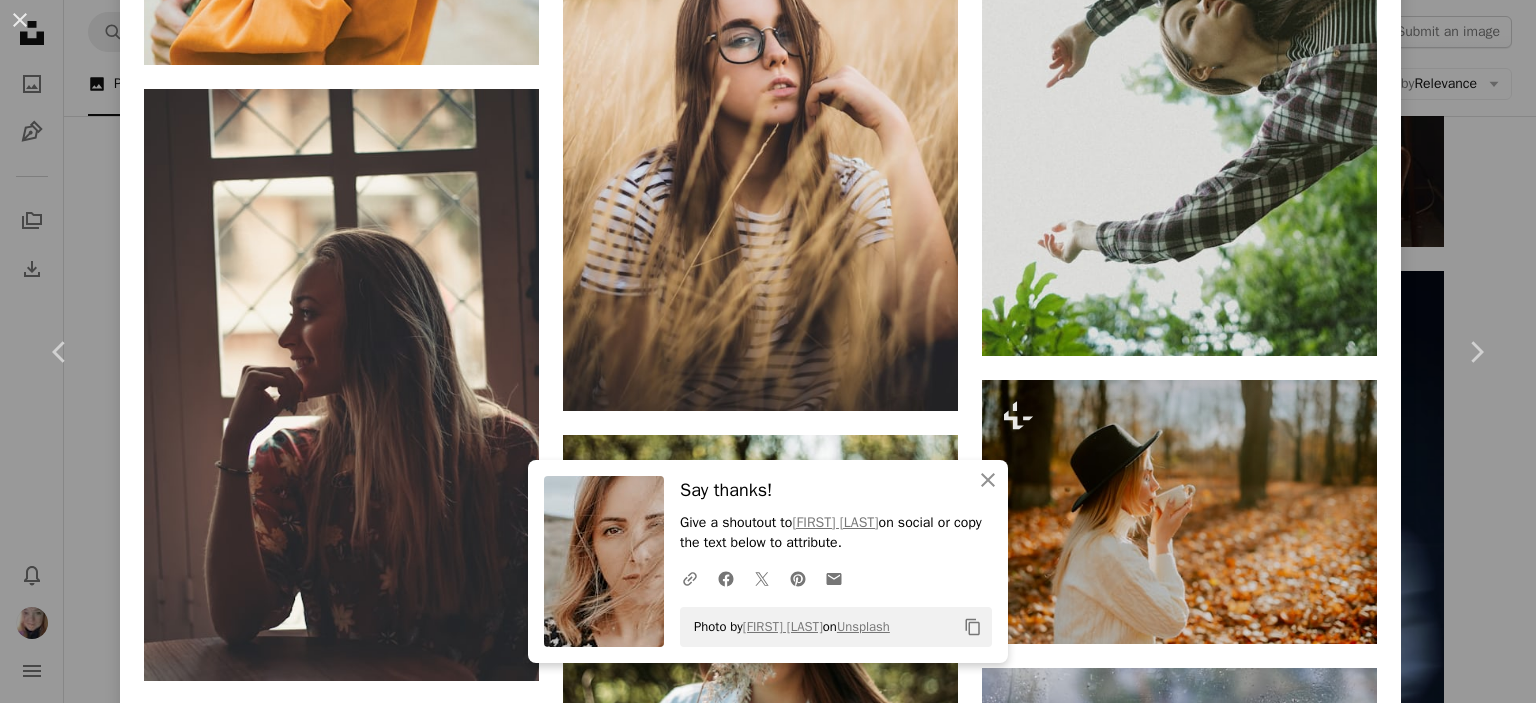 scroll, scrollTop: 23512, scrollLeft: 0, axis: vertical 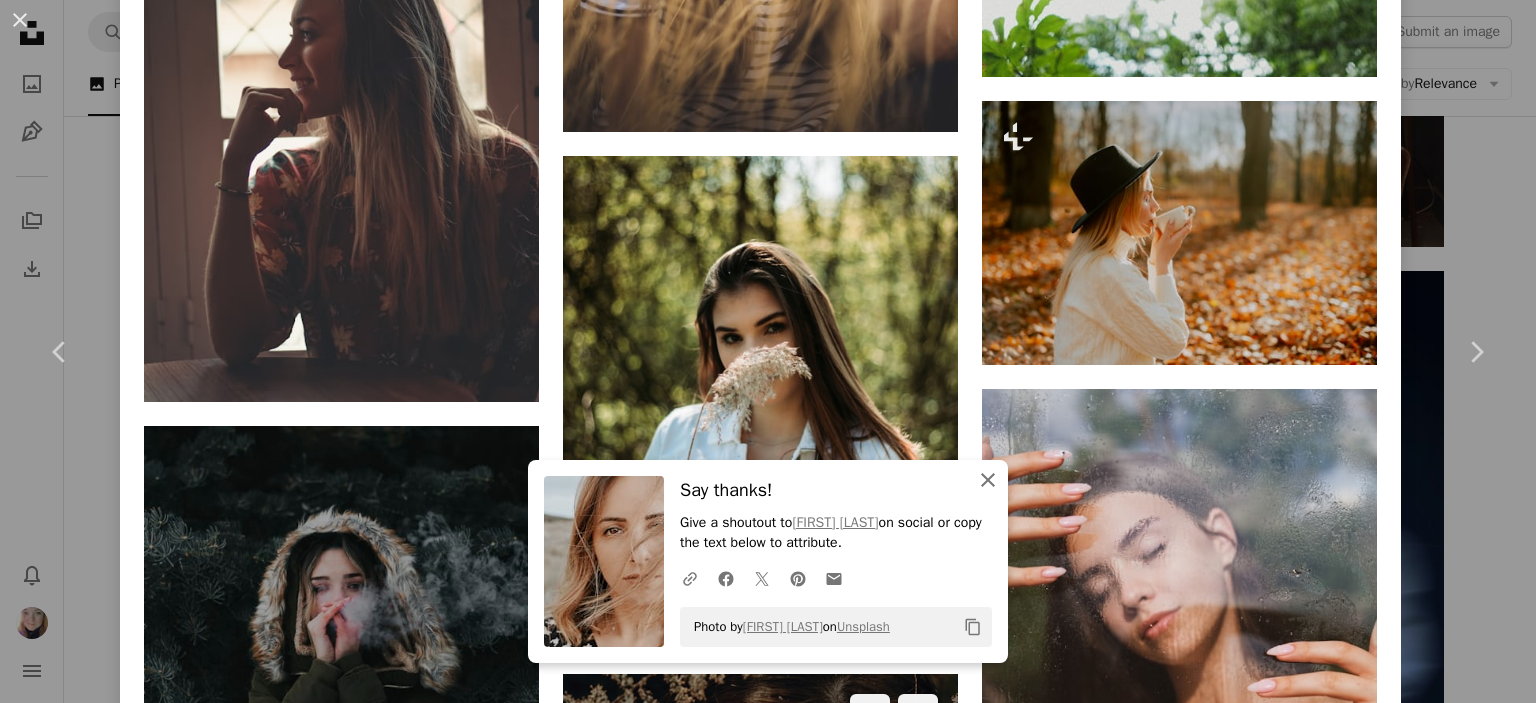 click 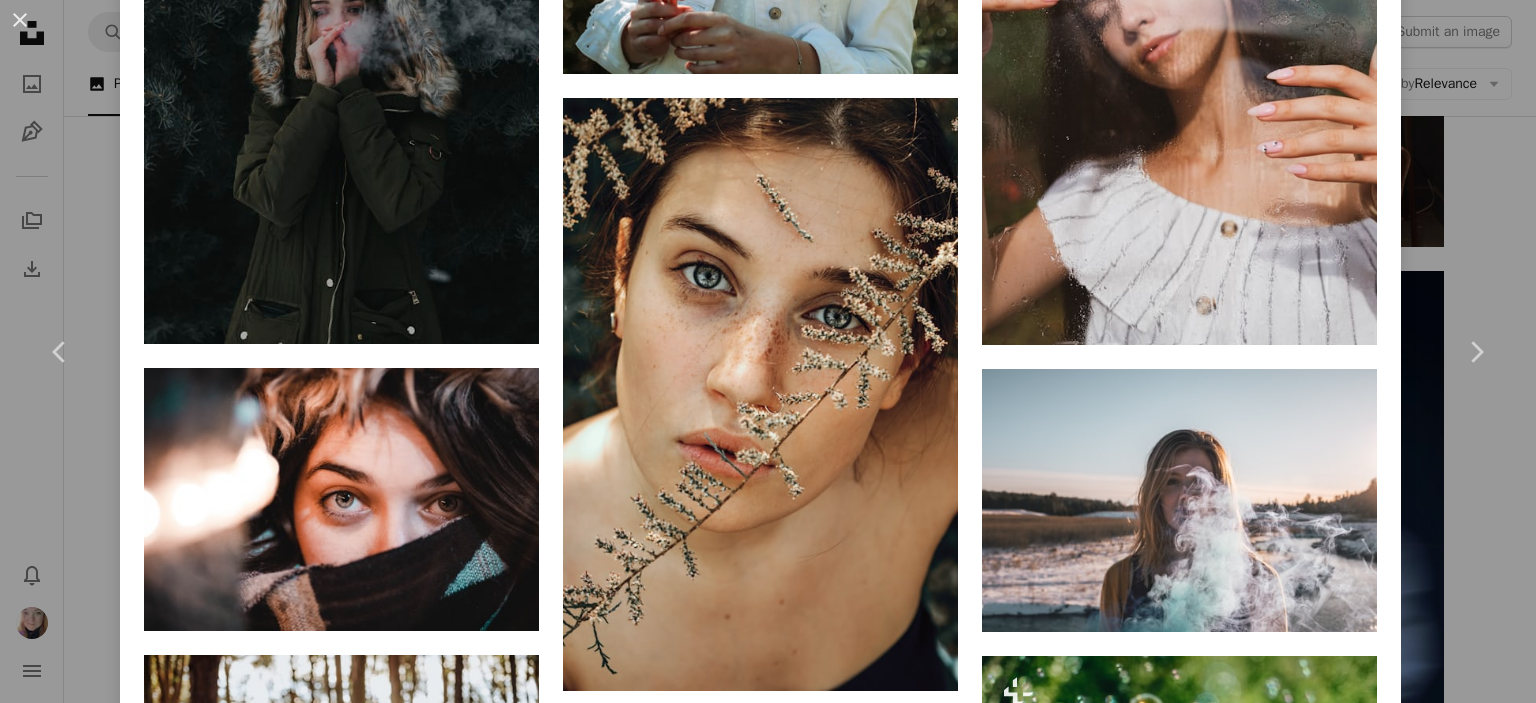 scroll, scrollTop: 24023, scrollLeft: 0, axis: vertical 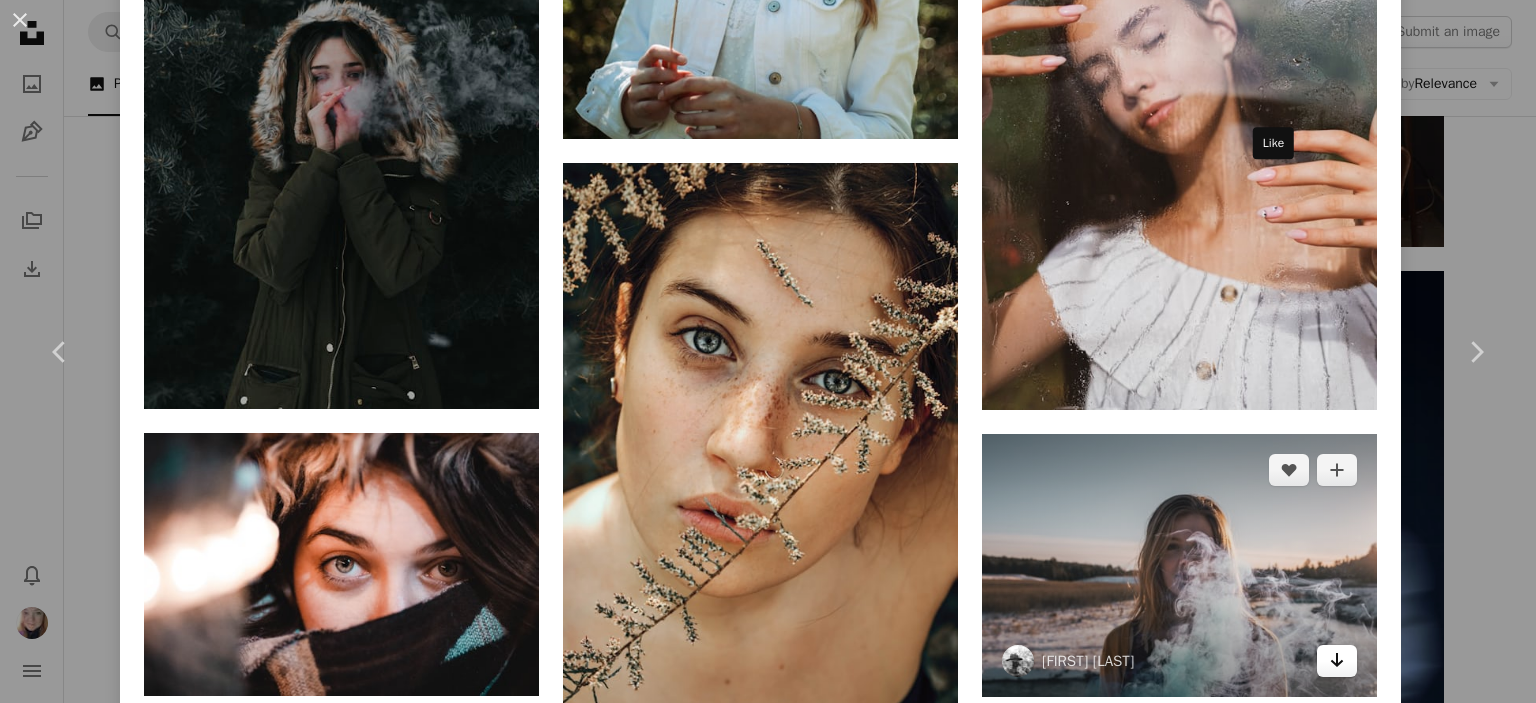 drag, startPoint x: 1280, startPoint y: 183, endPoint x: 1312, endPoint y: 379, distance: 198.59506 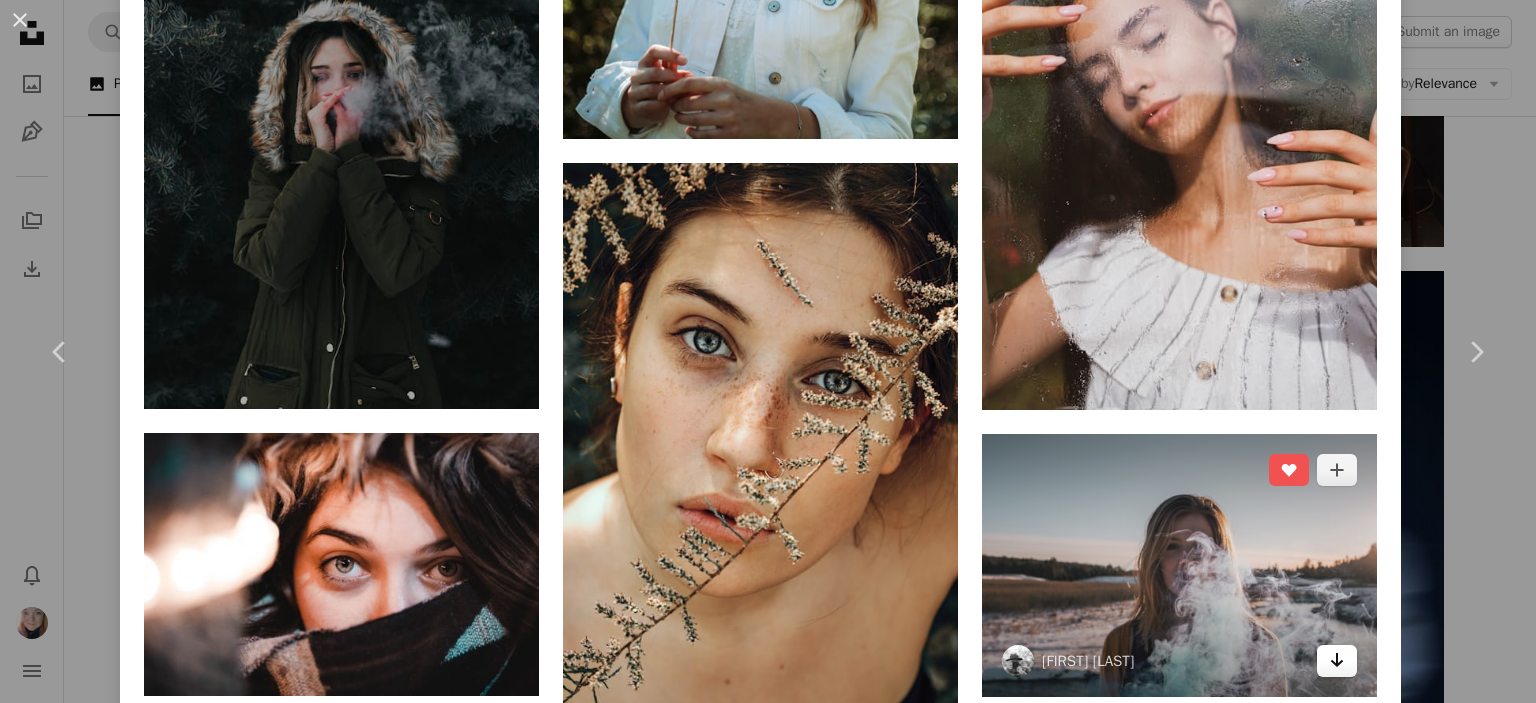 click on "Arrow pointing down" 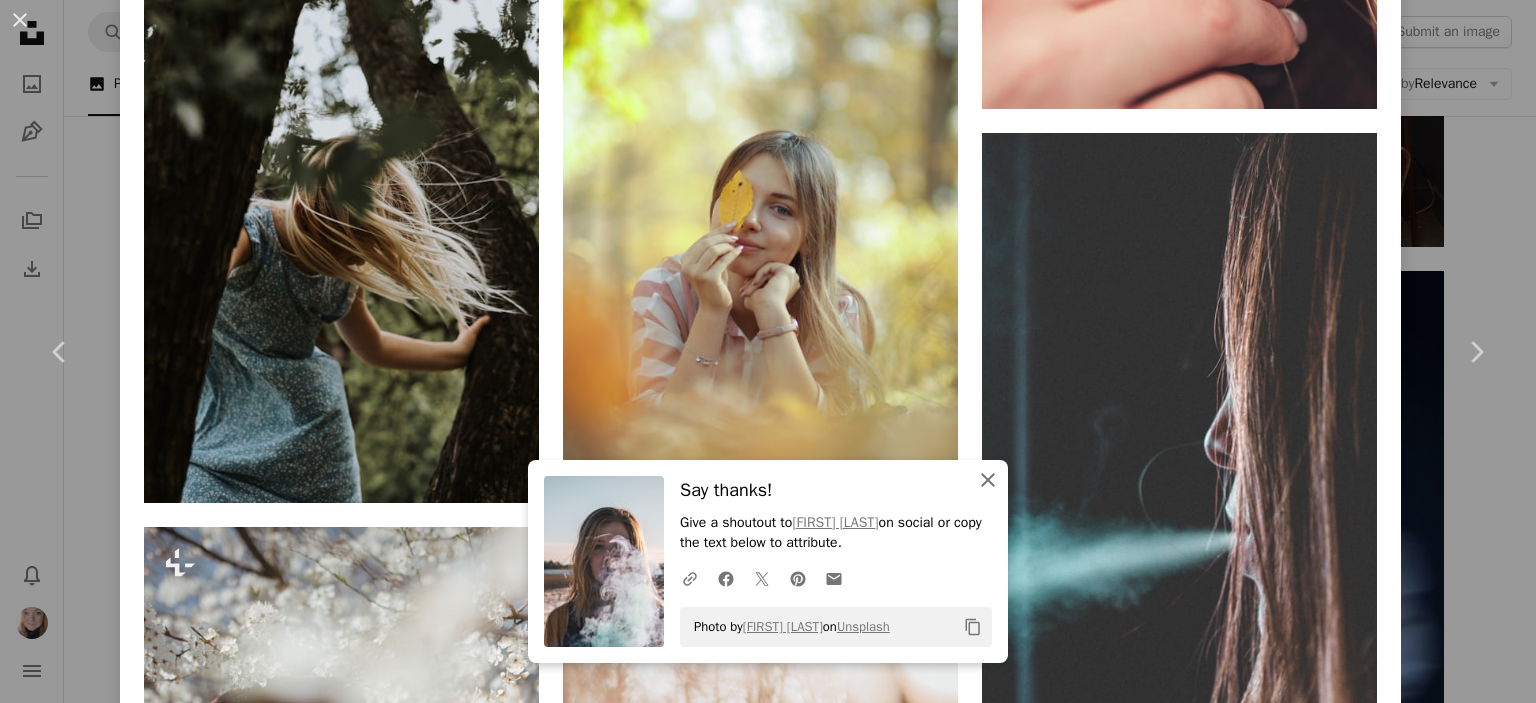 scroll, scrollTop: 27373, scrollLeft: 0, axis: vertical 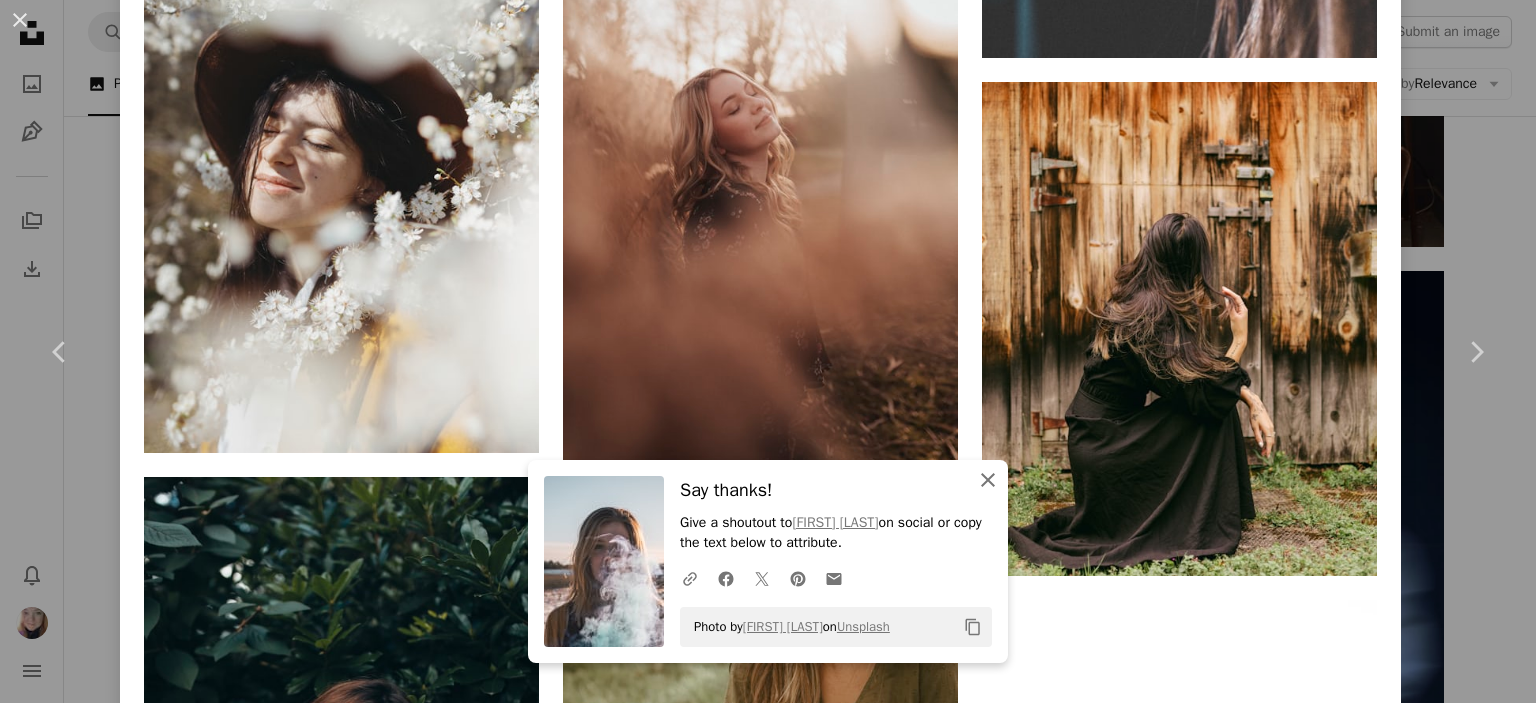 click on "An X shape" 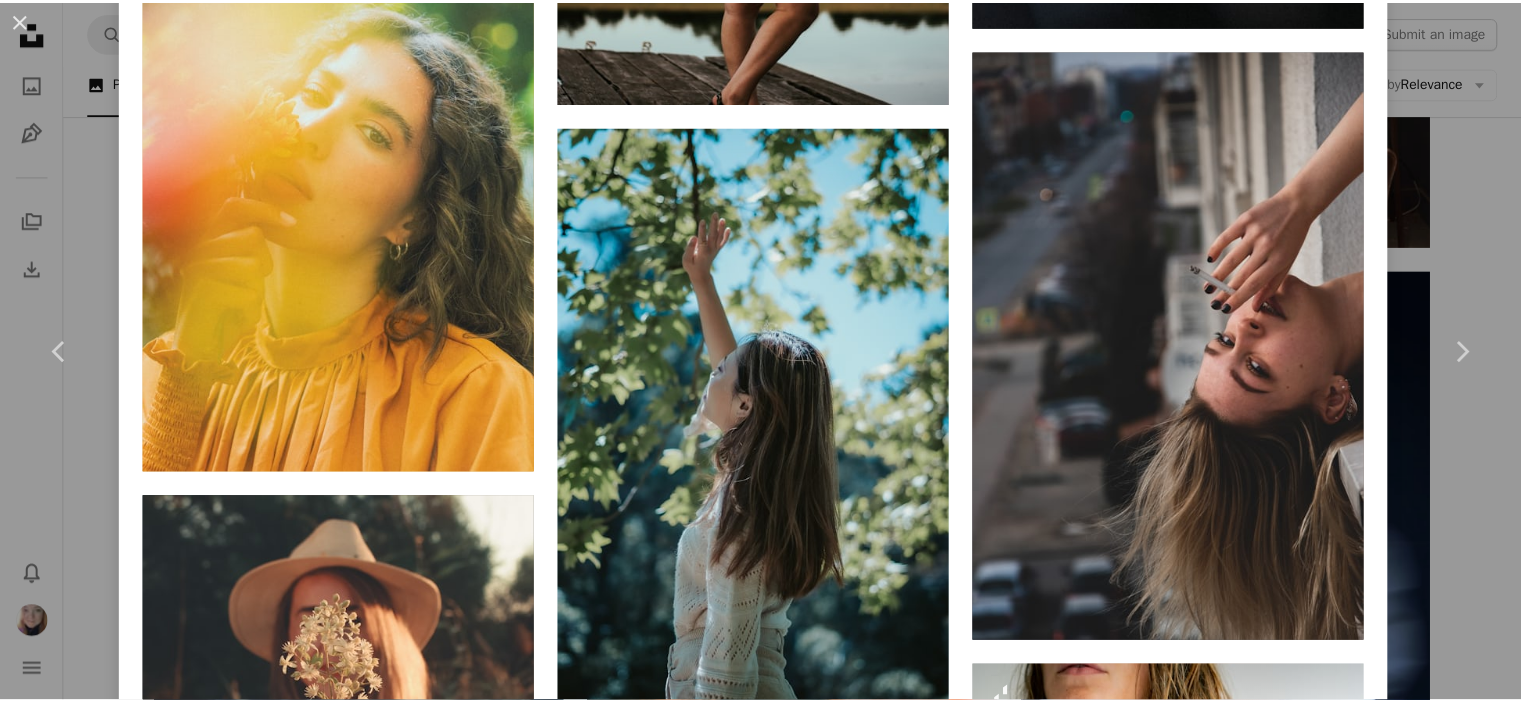 scroll, scrollTop: 36273, scrollLeft: 0, axis: vertical 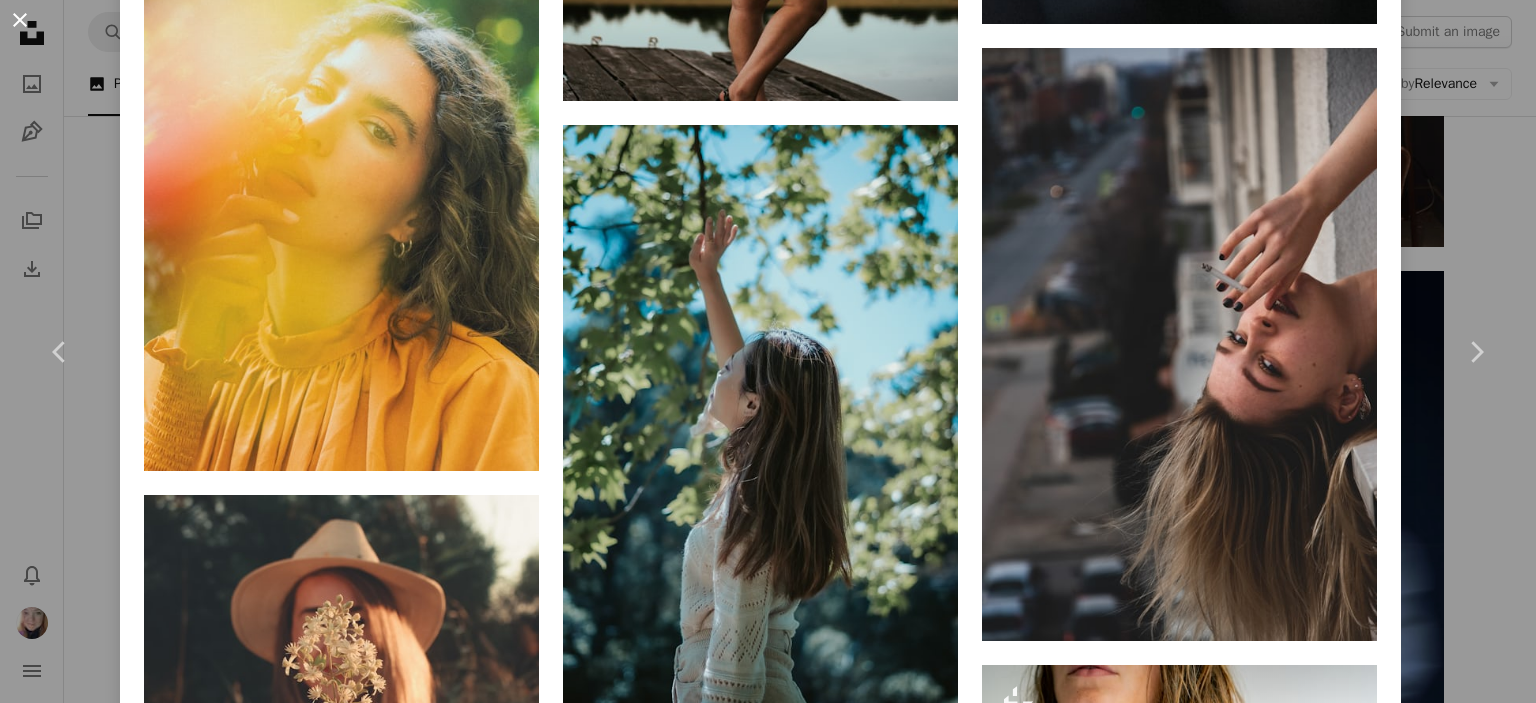 click on "An X shape" at bounding box center [20, 20] 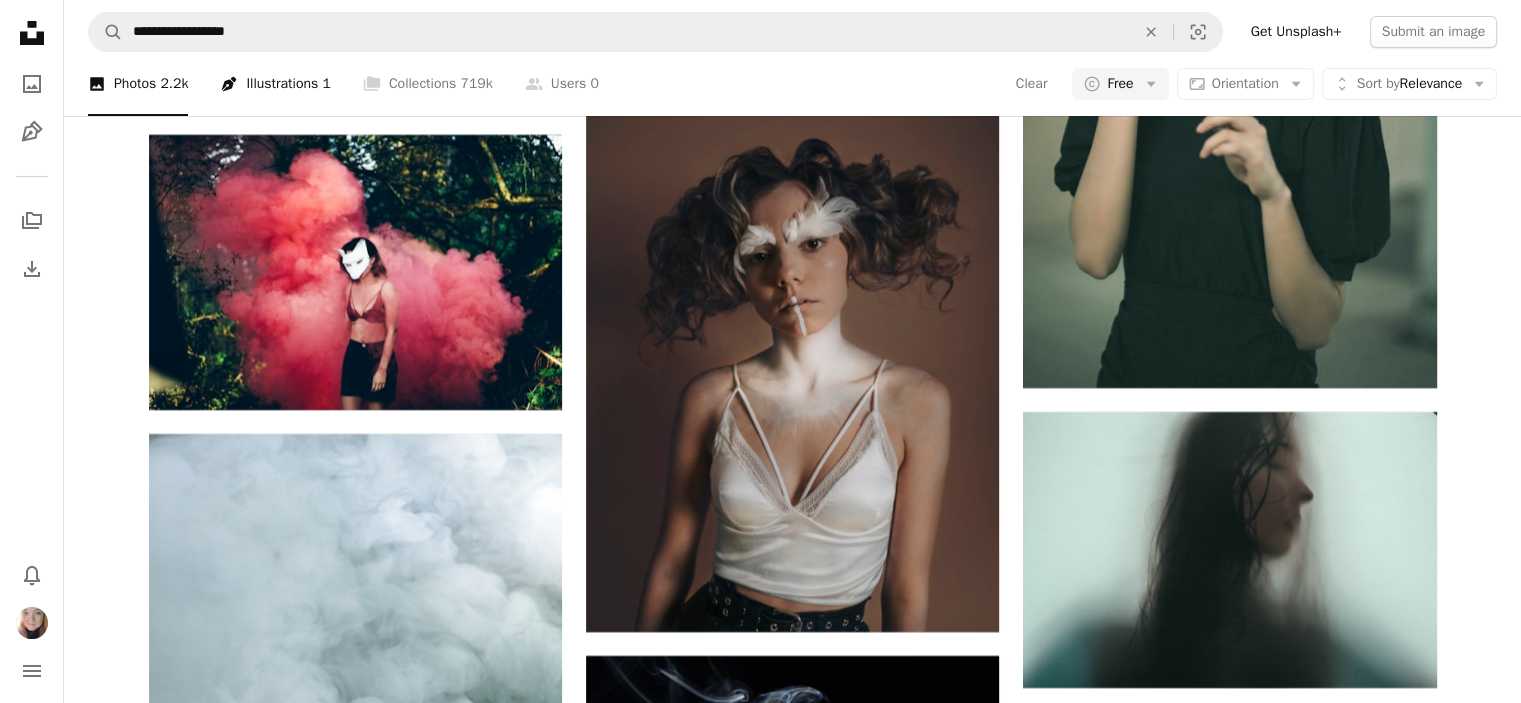 scroll, scrollTop: 45600, scrollLeft: 0, axis: vertical 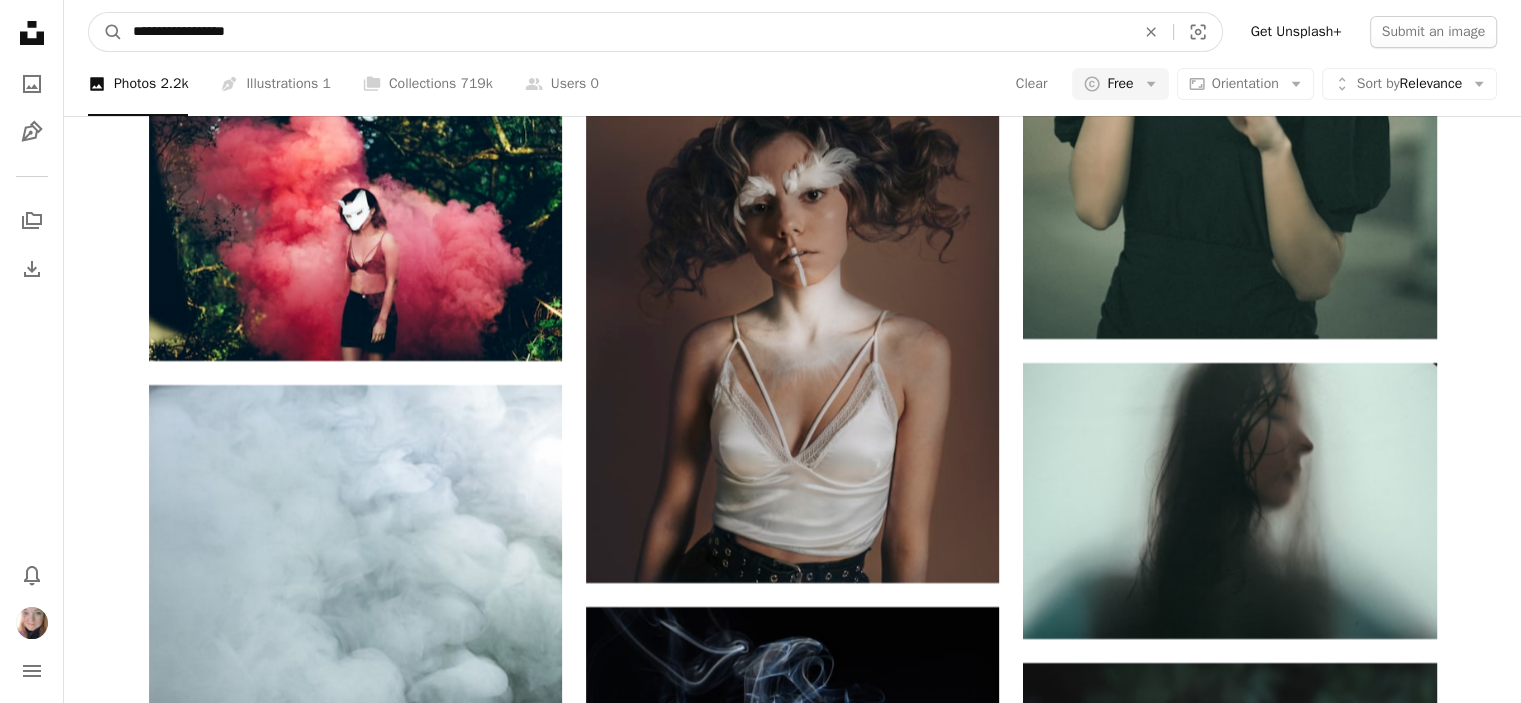 drag, startPoint x: 284, startPoint y: 33, endPoint x: 181, endPoint y: 31, distance: 103.01942 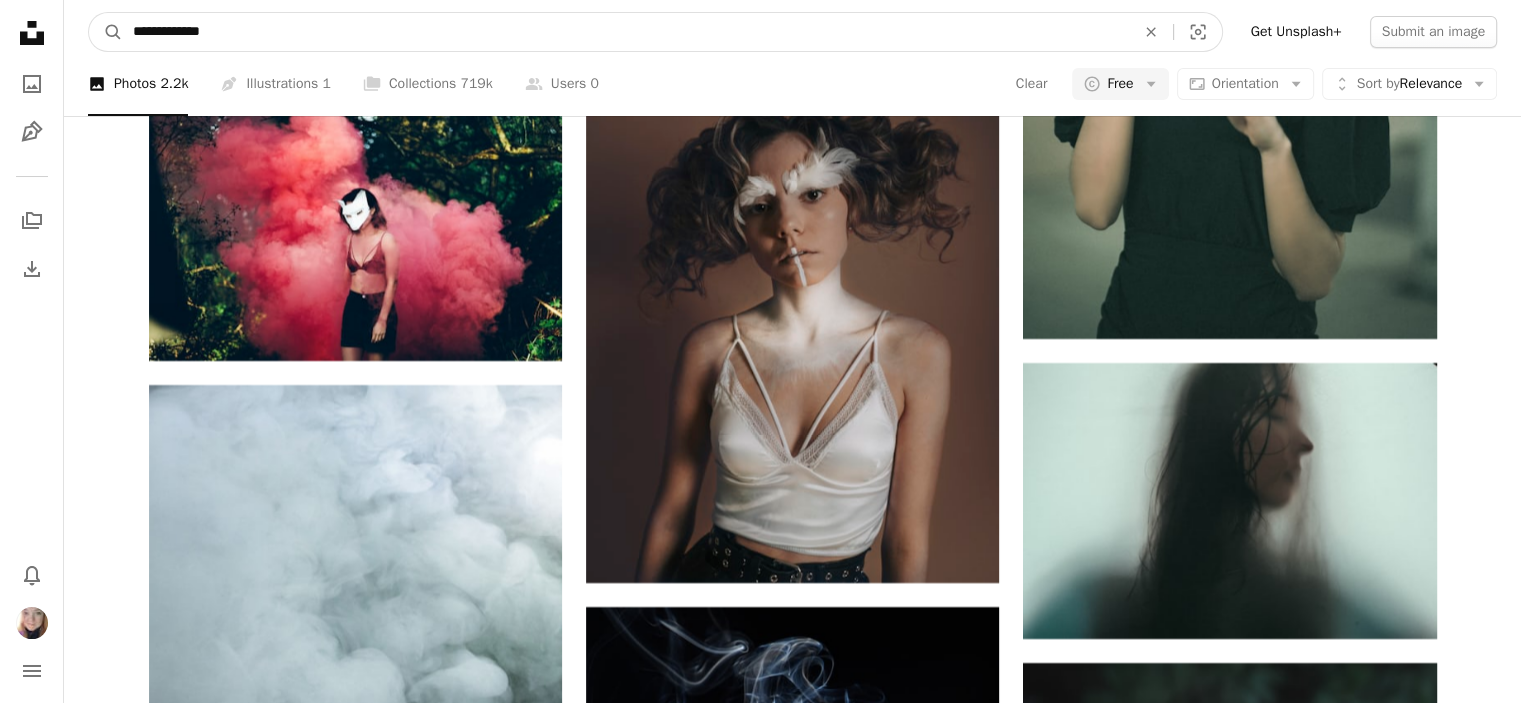 type on "**********" 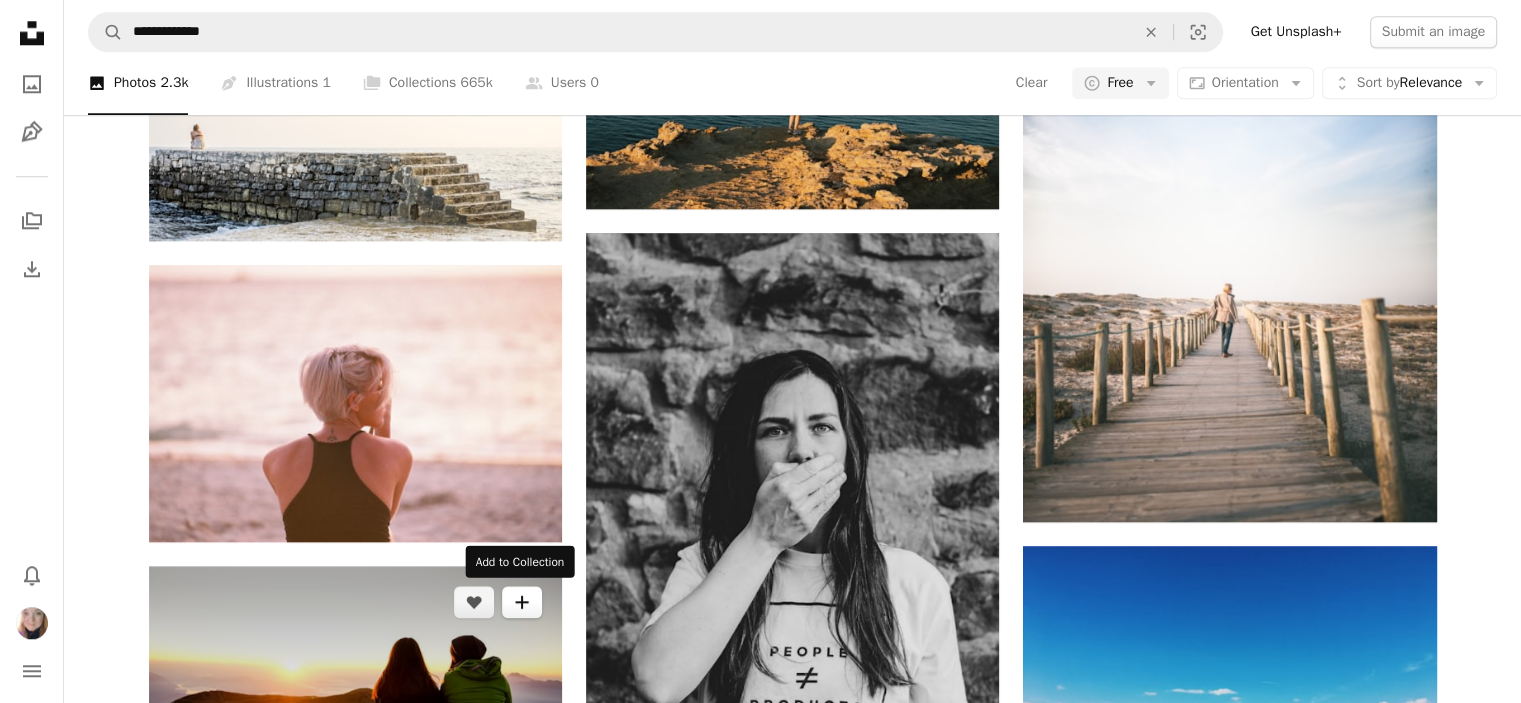 scroll, scrollTop: 2100, scrollLeft: 0, axis: vertical 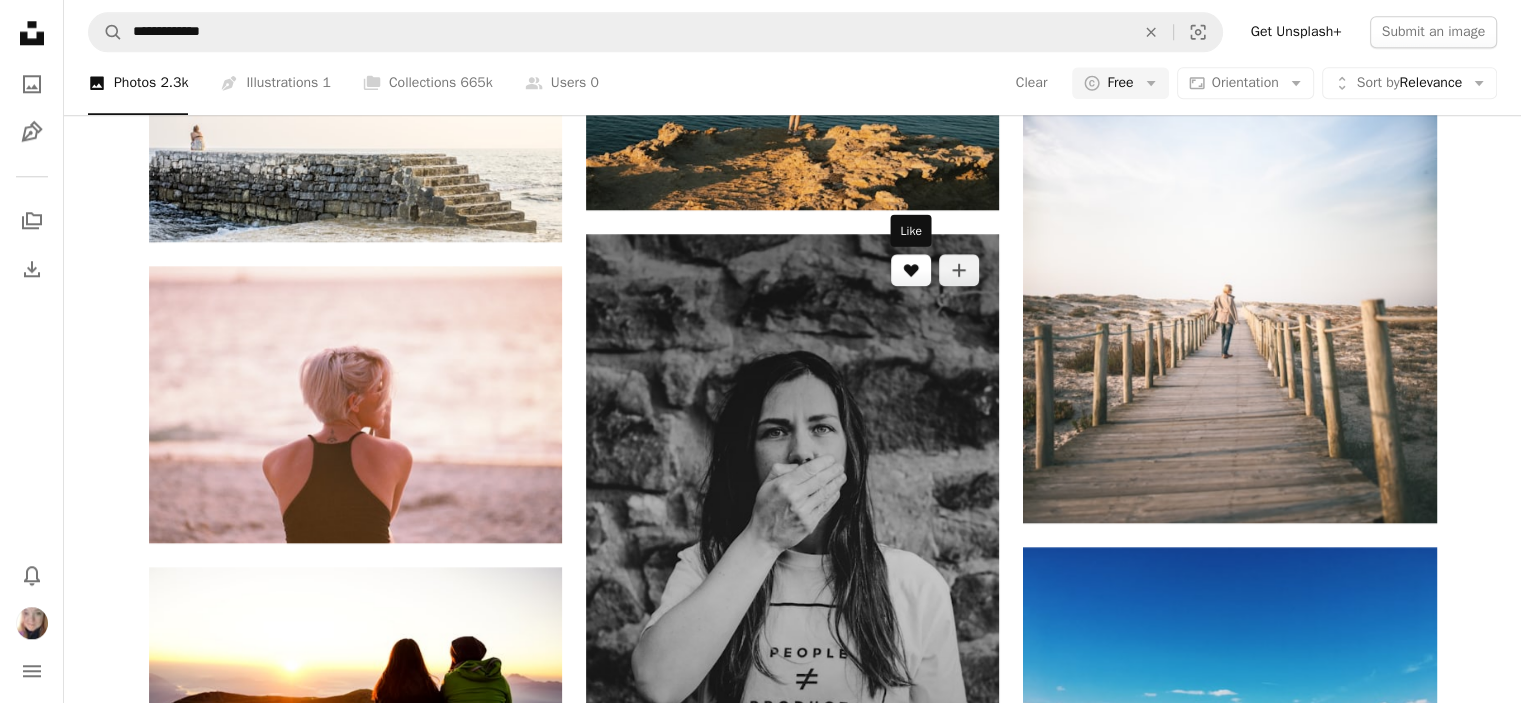 click on "A heart" 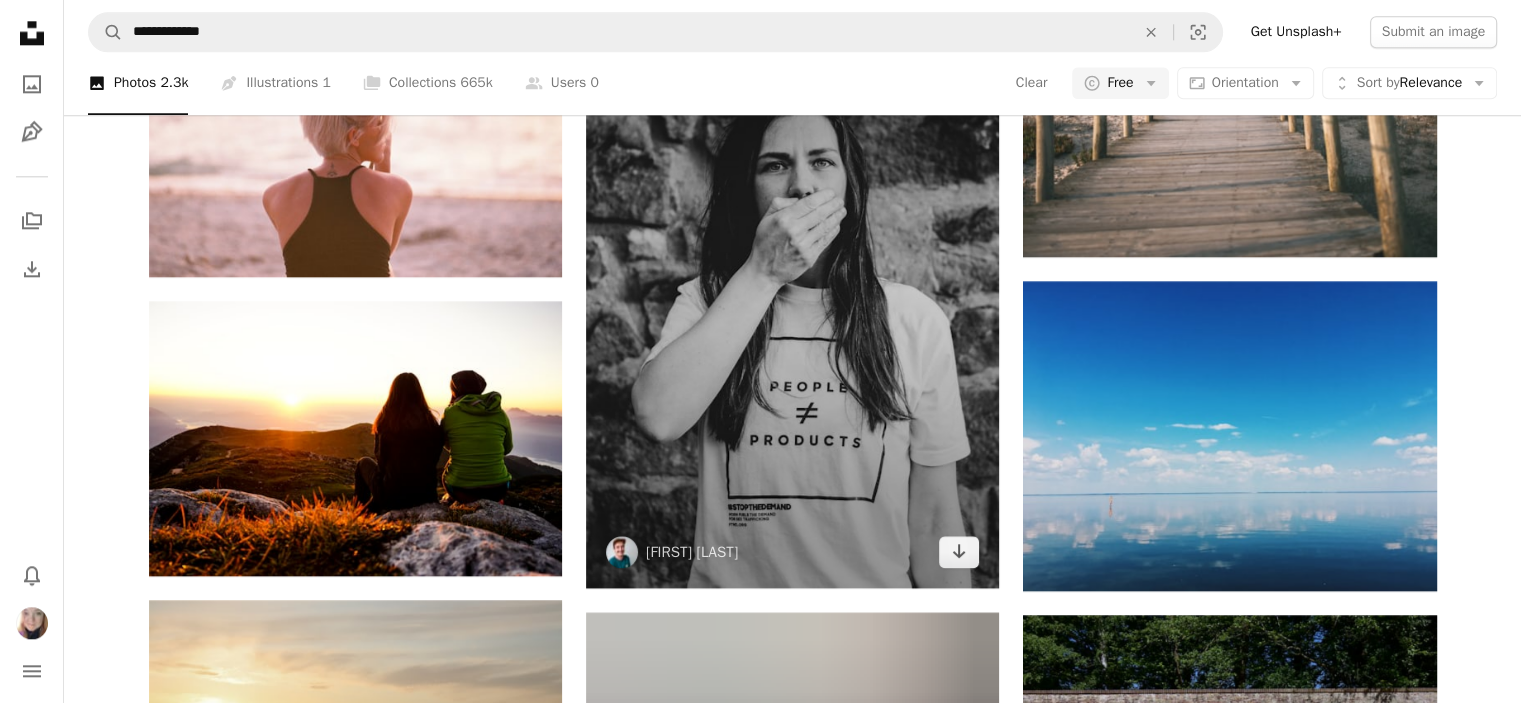 scroll, scrollTop: 2400, scrollLeft: 0, axis: vertical 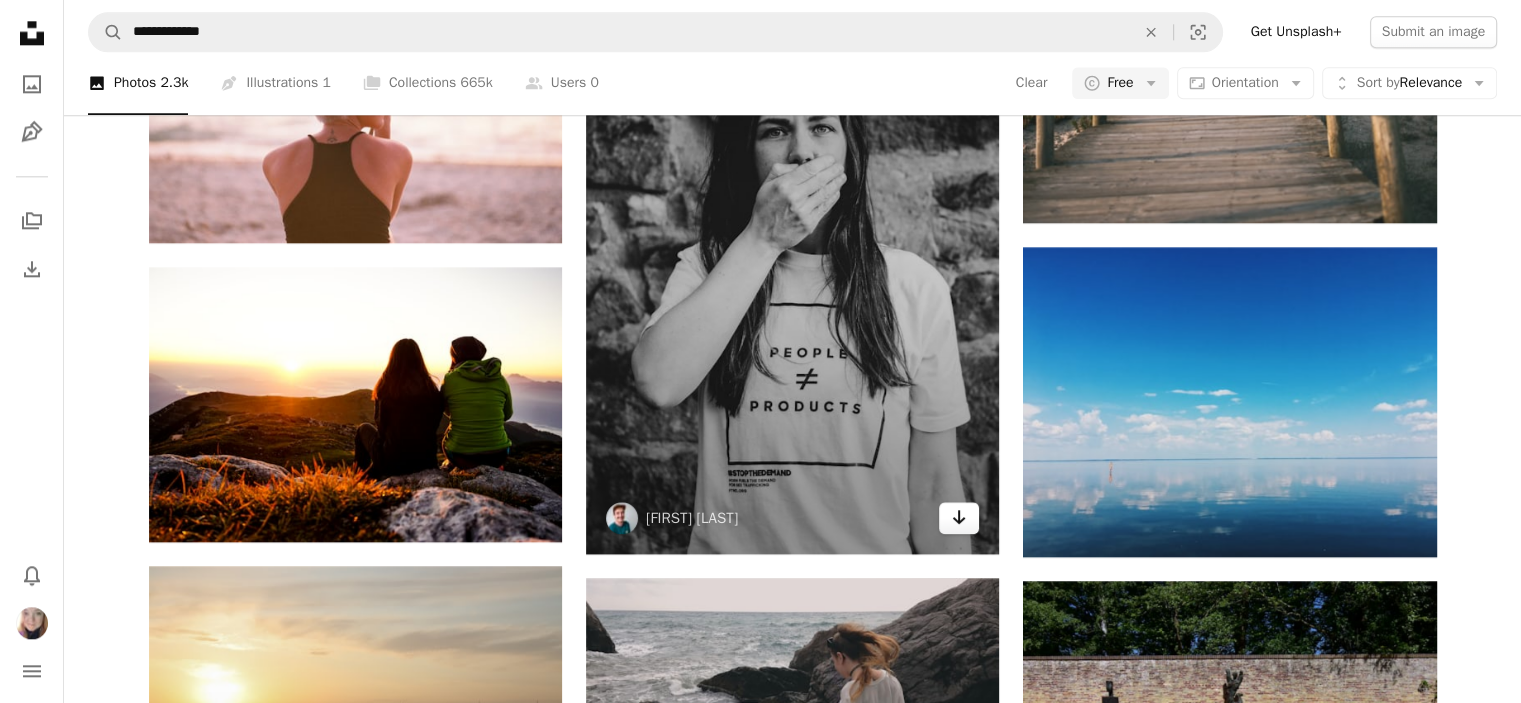 click on "Arrow pointing down" at bounding box center (959, 518) 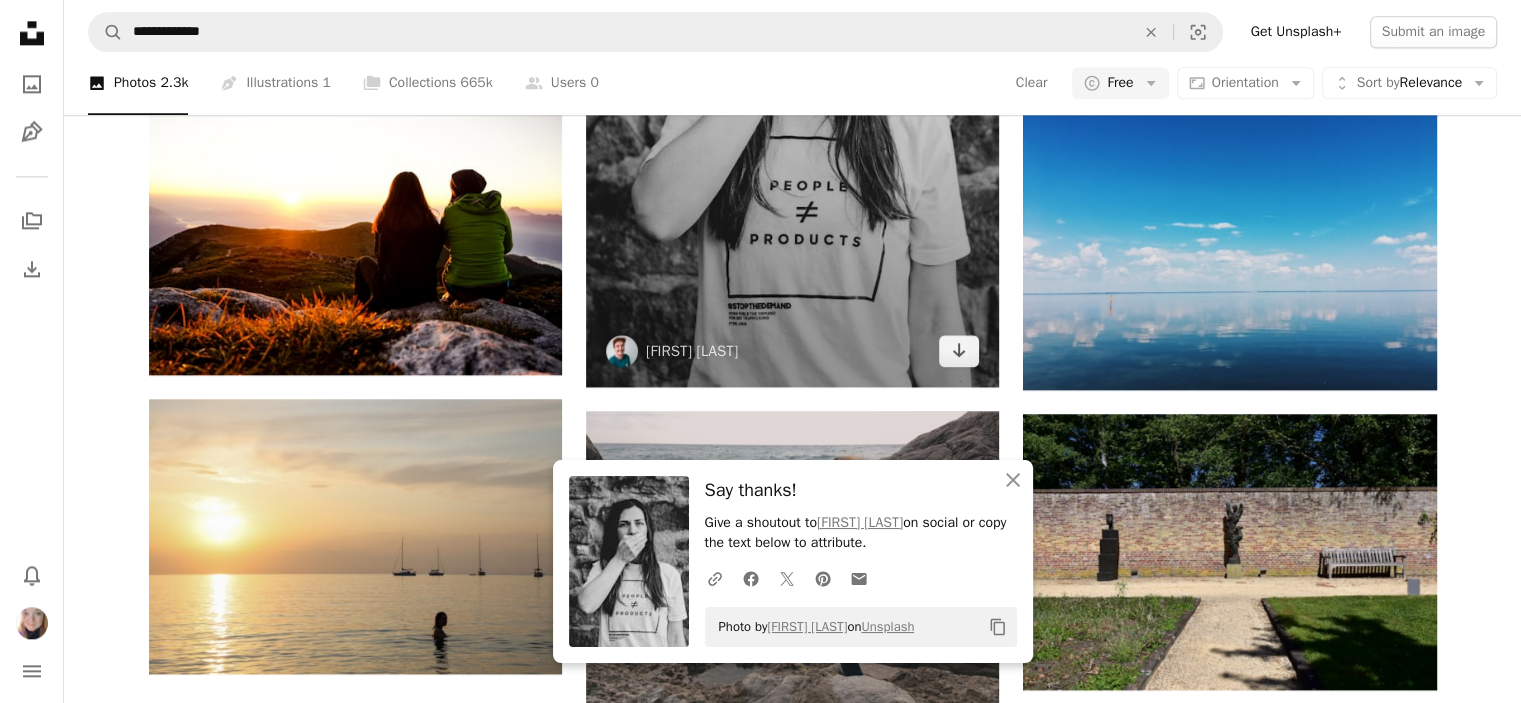 scroll, scrollTop: 2800, scrollLeft: 0, axis: vertical 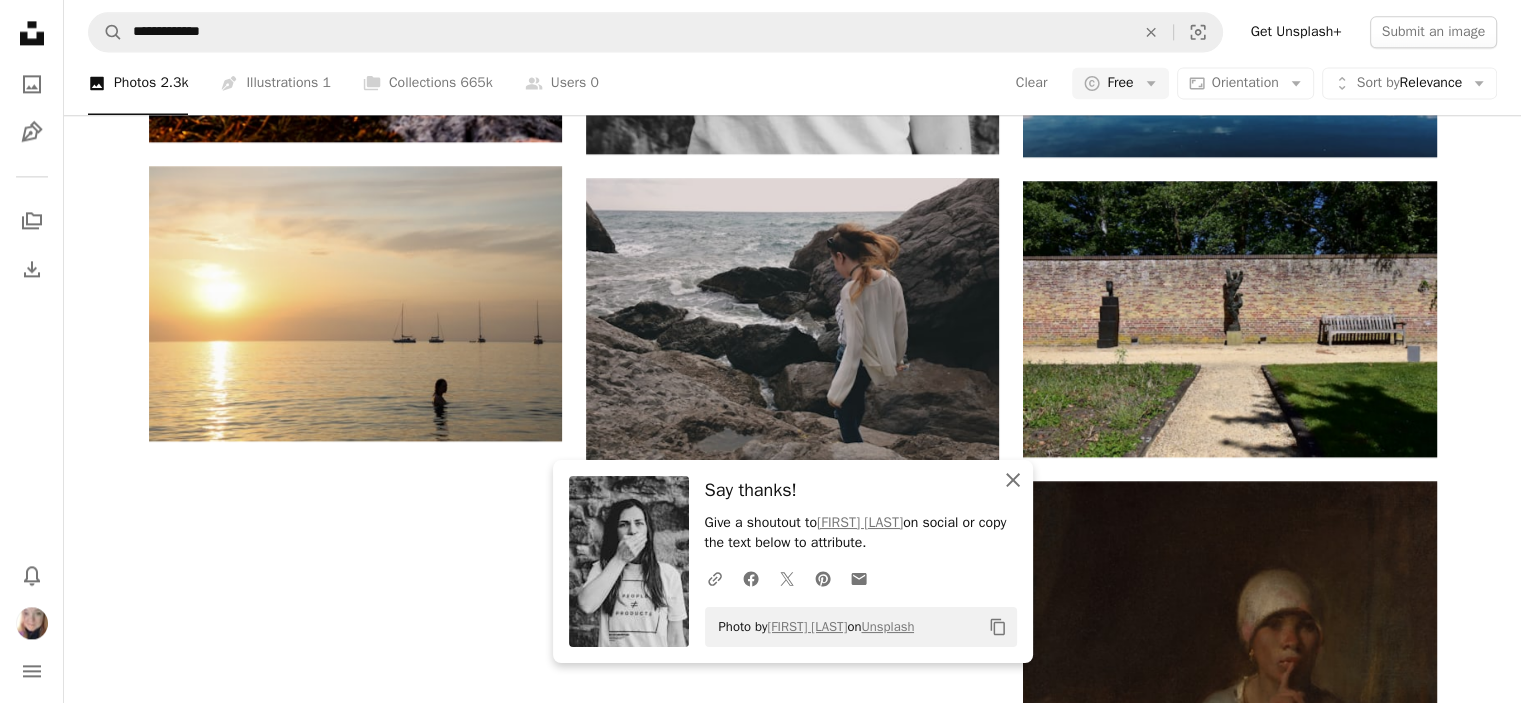 click 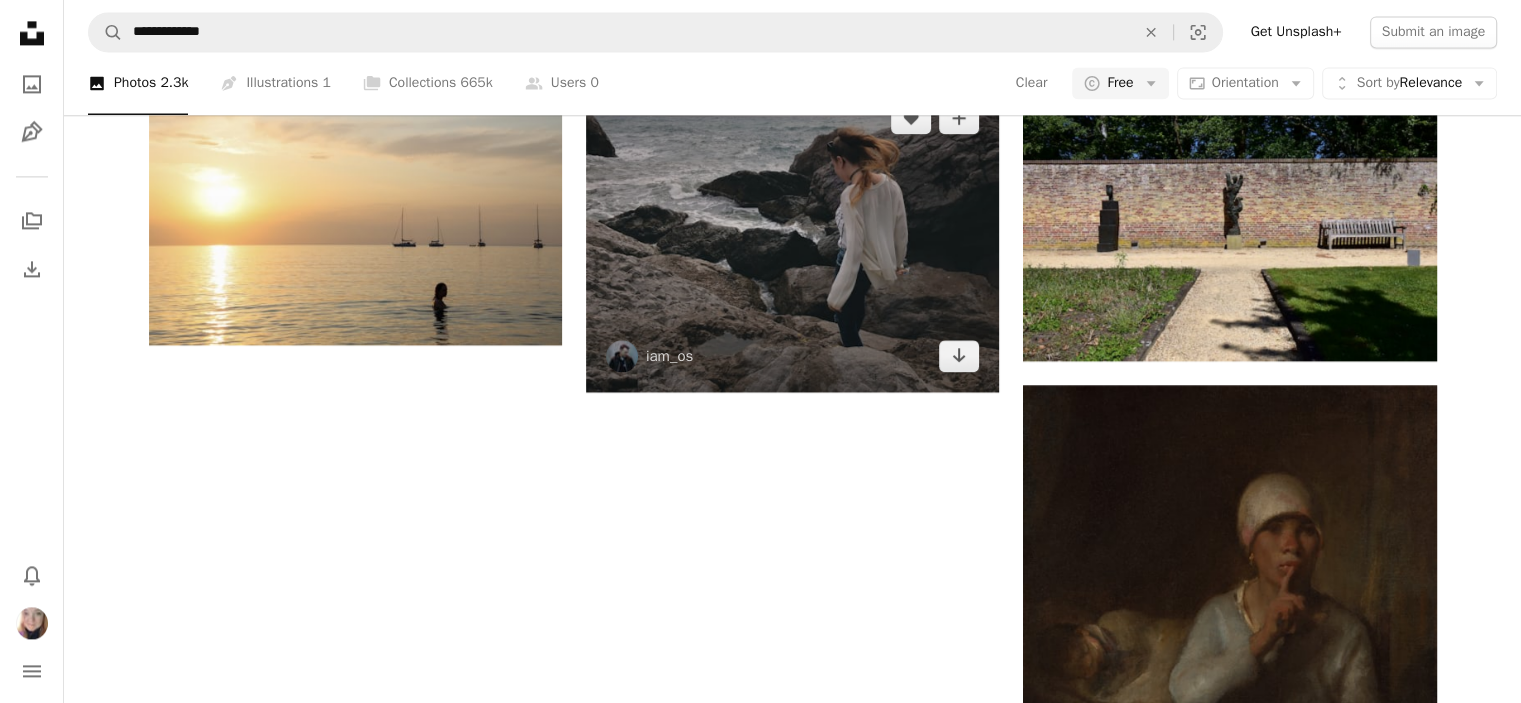 scroll, scrollTop: 3200, scrollLeft: 0, axis: vertical 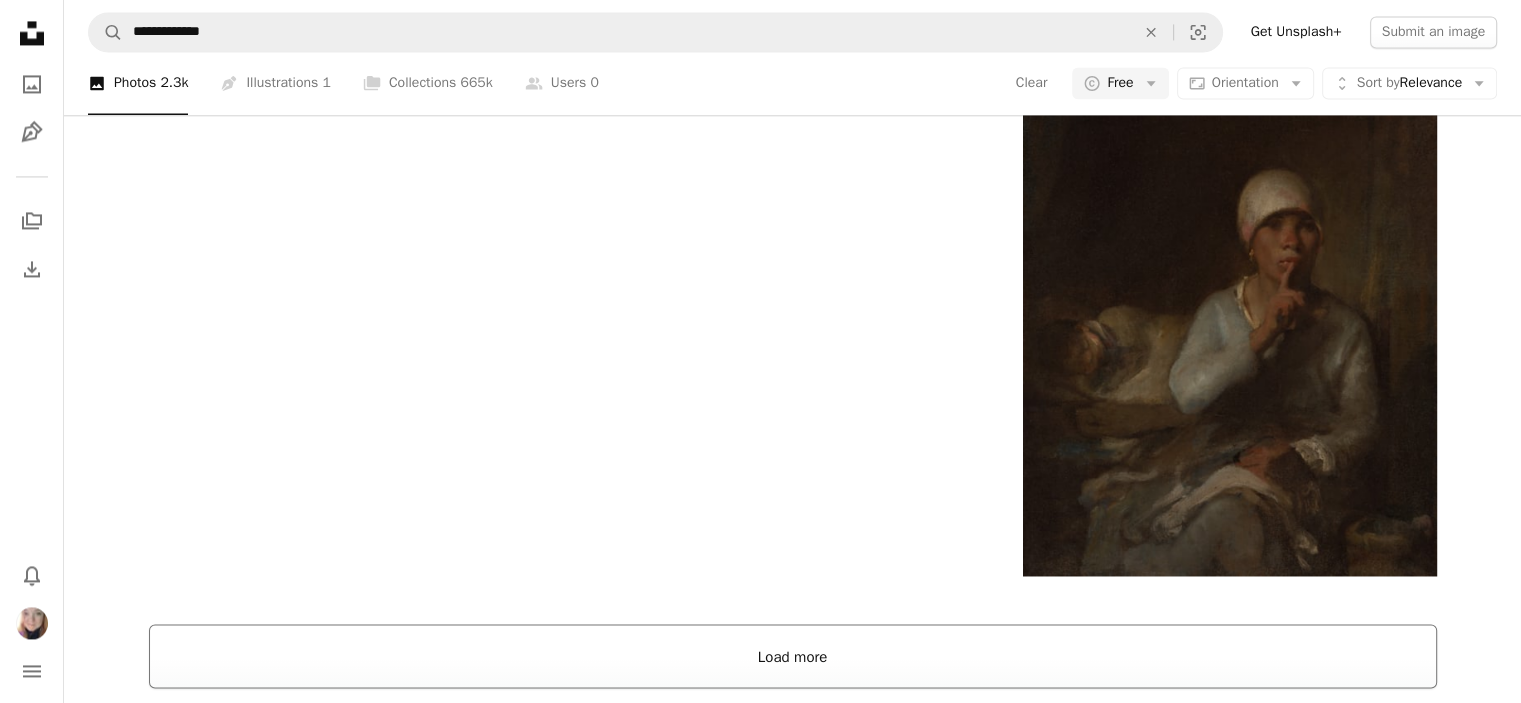 click on "Load more" at bounding box center (793, 656) 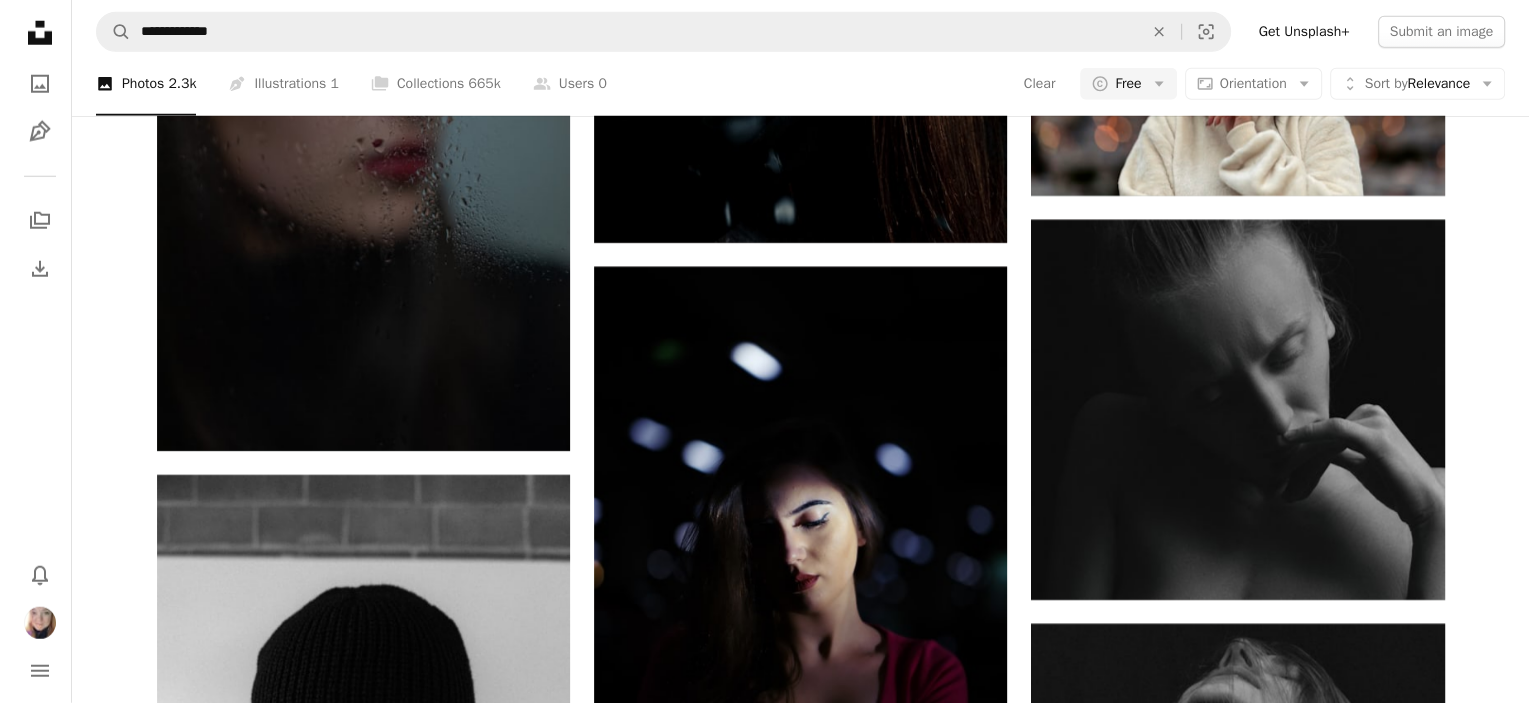 scroll, scrollTop: 12900, scrollLeft: 0, axis: vertical 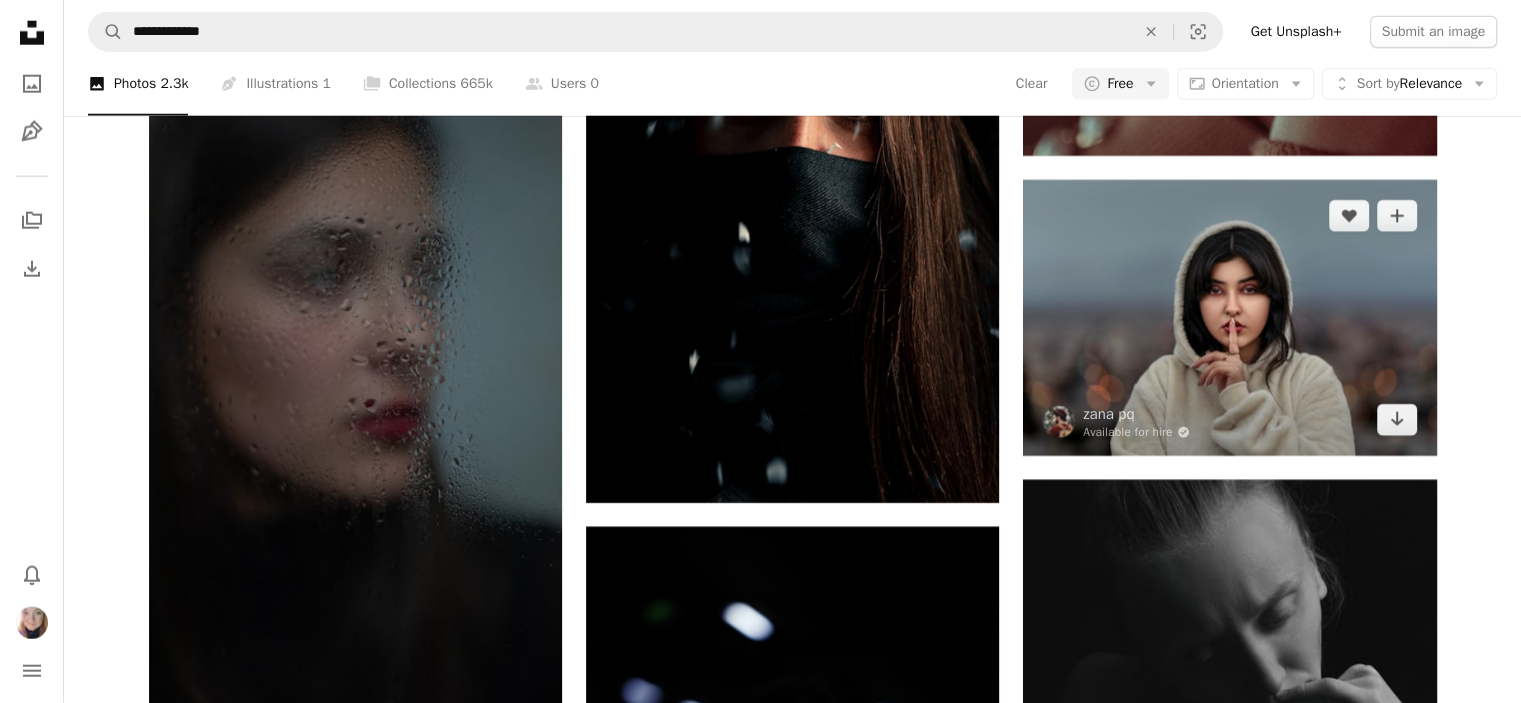 click at bounding box center (1229, 318) 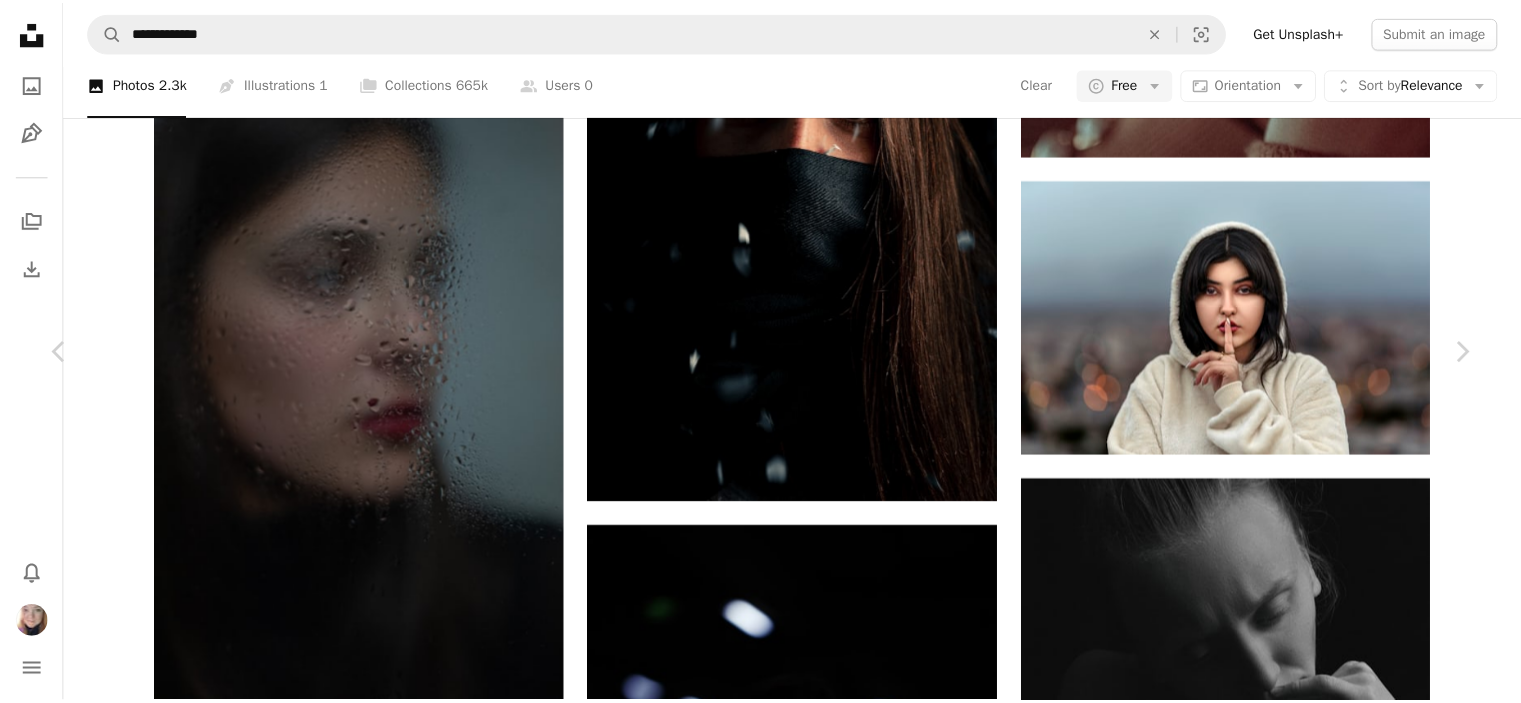 scroll, scrollTop: 9600, scrollLeft: 0, axis: vertical 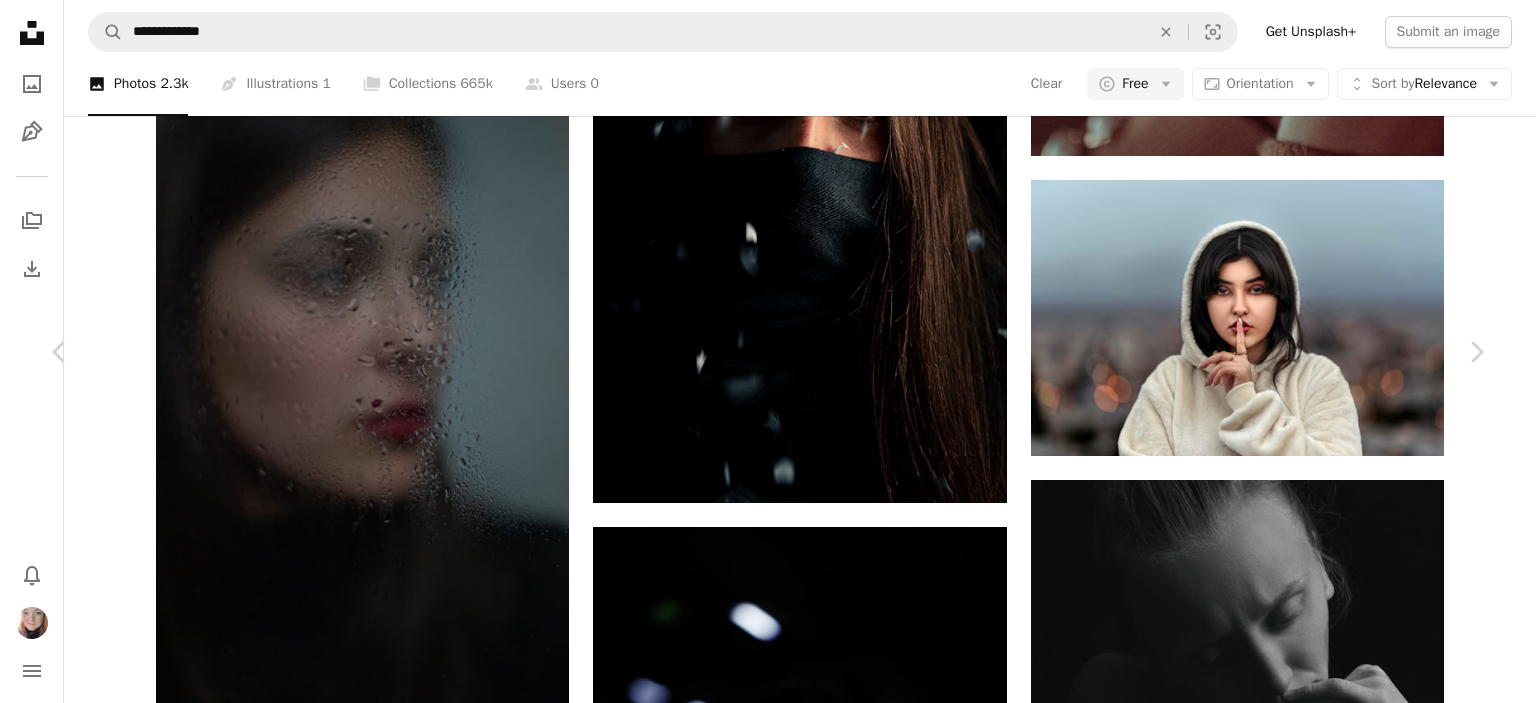 click on "An X shape" at bounding box center [20, 20] 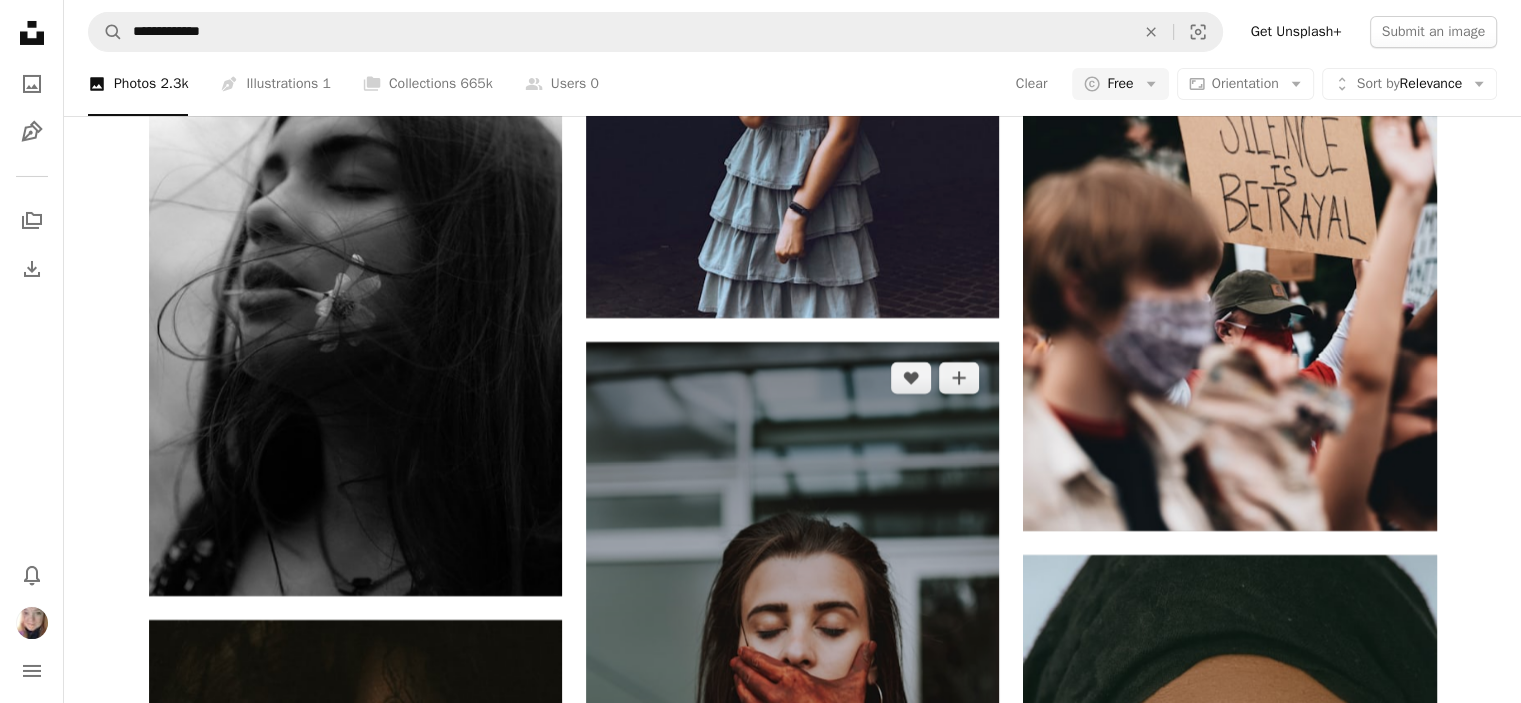 scroll, scrollTop: 14900, scrollLeft: 0, axis: vertical 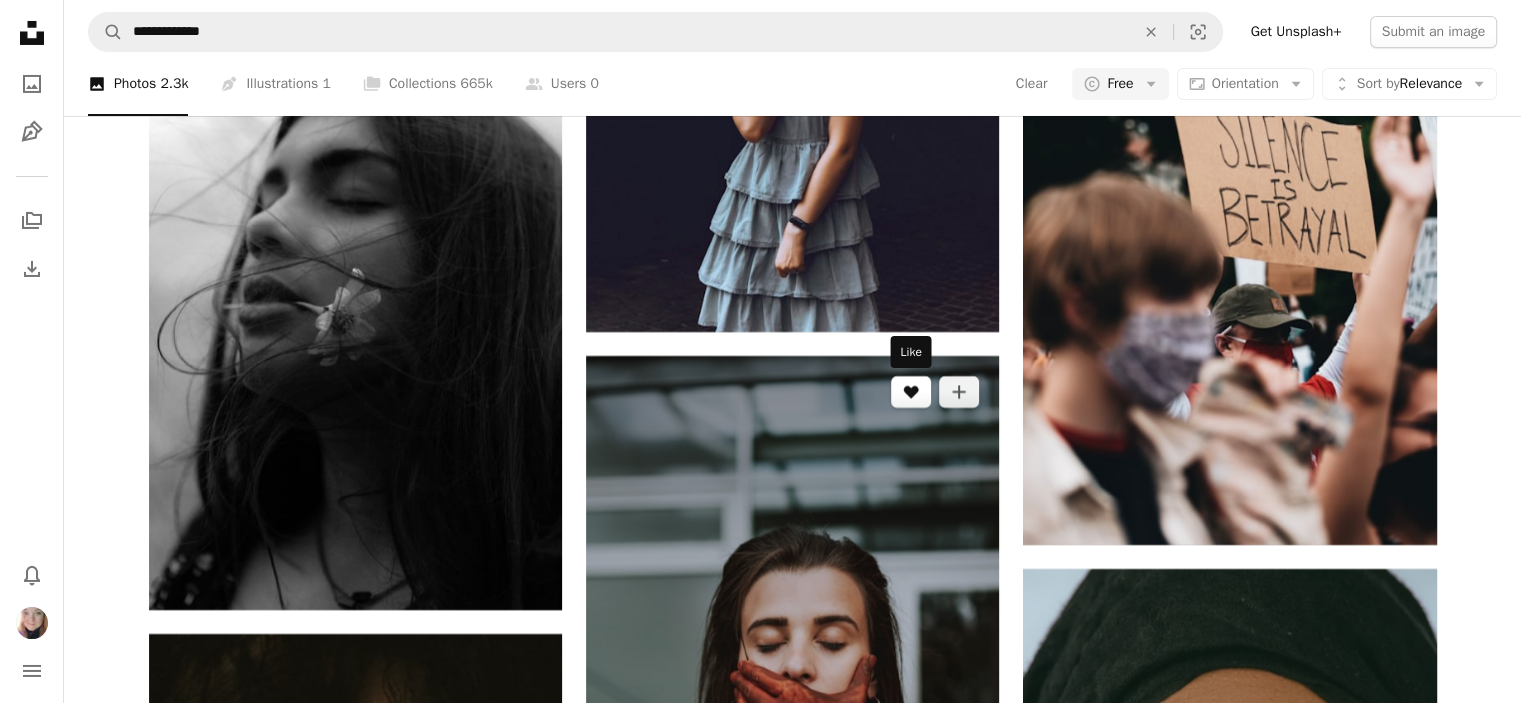 click on "A heart" 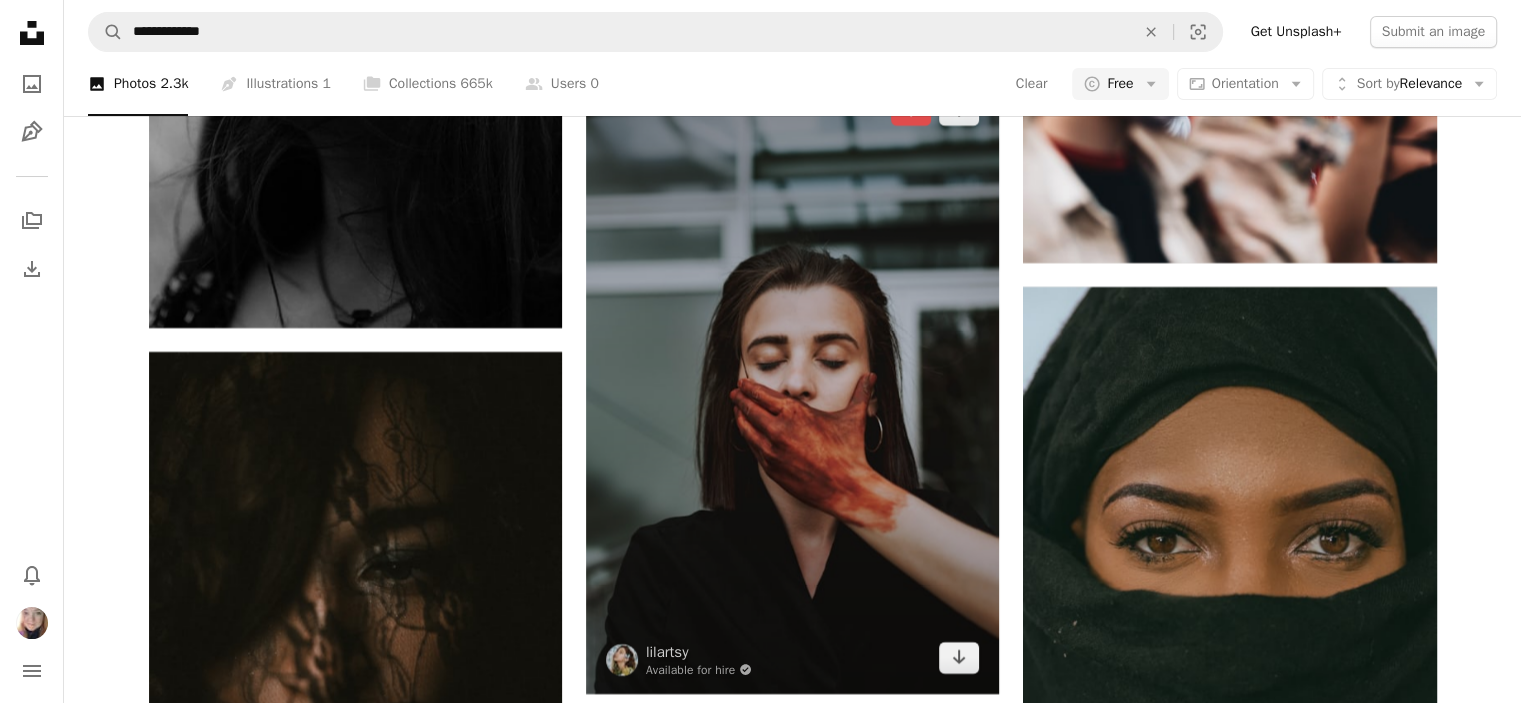 scroll, scrollTop: 15200, scrollLeft: 0, axis: vertical 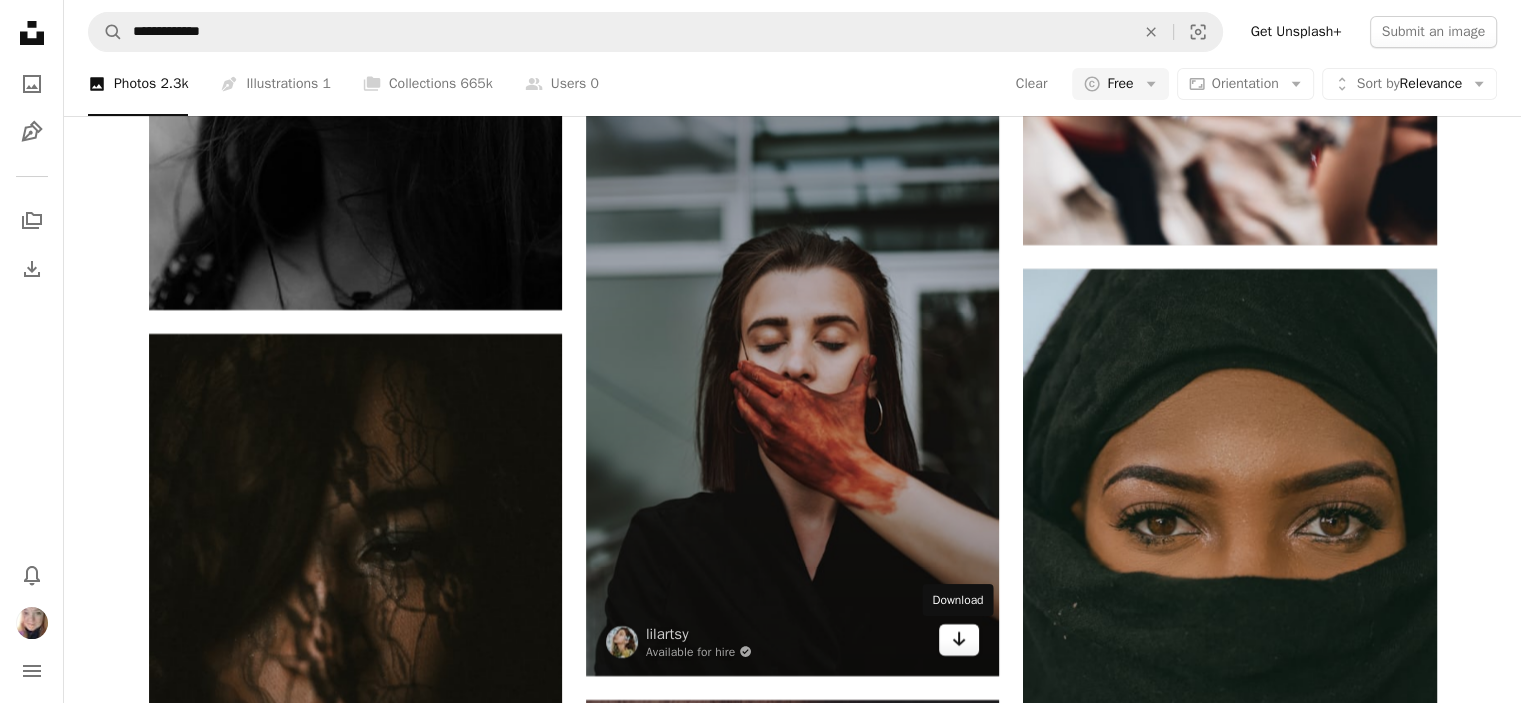 click on "Arrow pointing down" at bounding box center [959, 640] 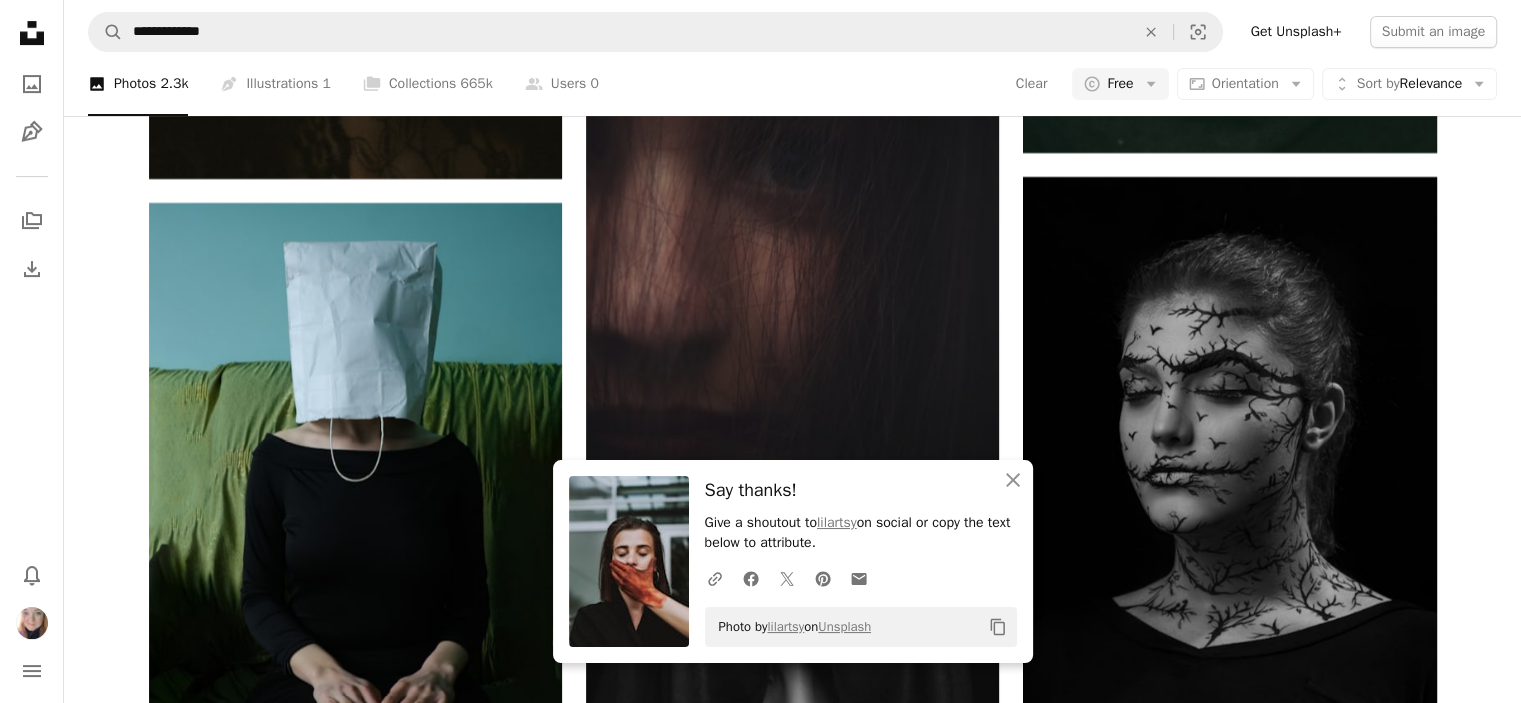 scroll, scrollTop: 16100, scrollLeft: 0, axis: vertical 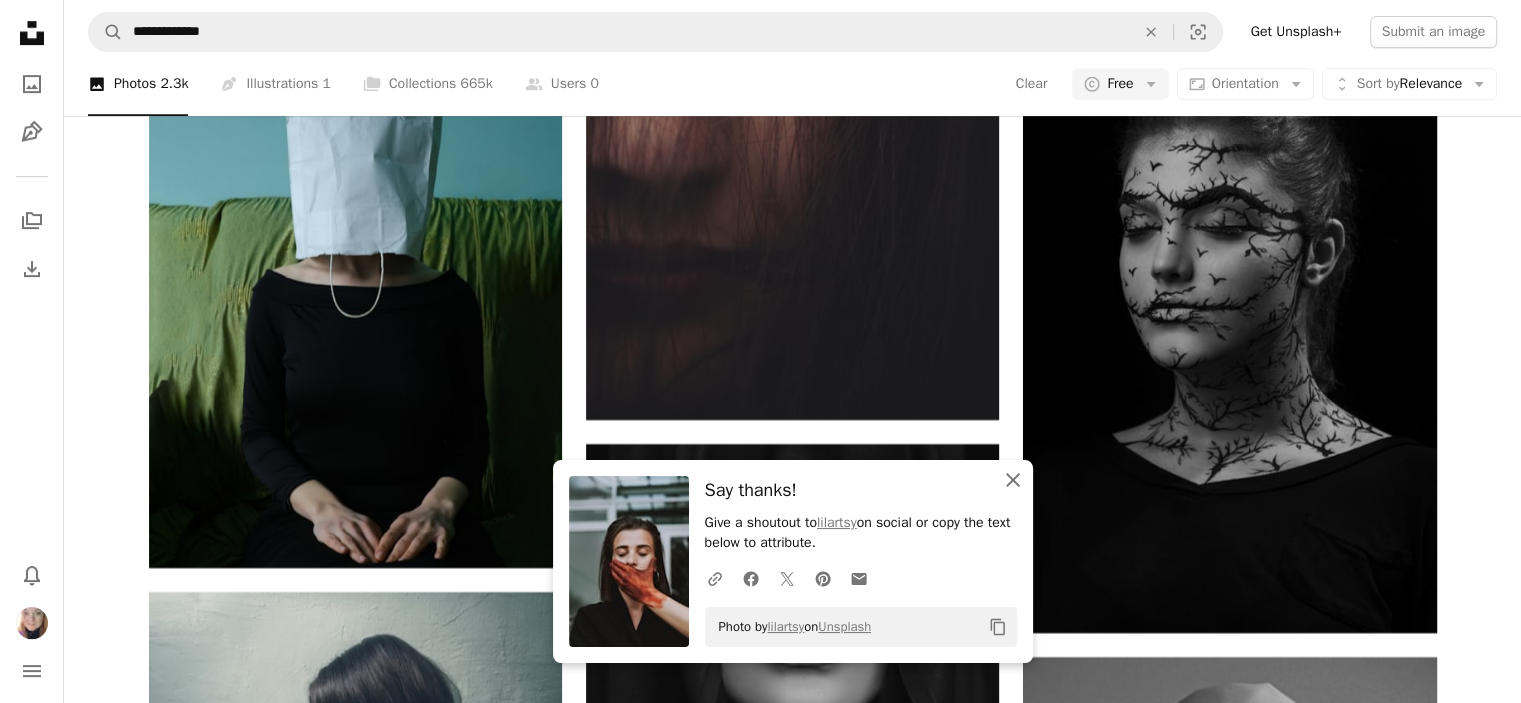 click on "An X shape" 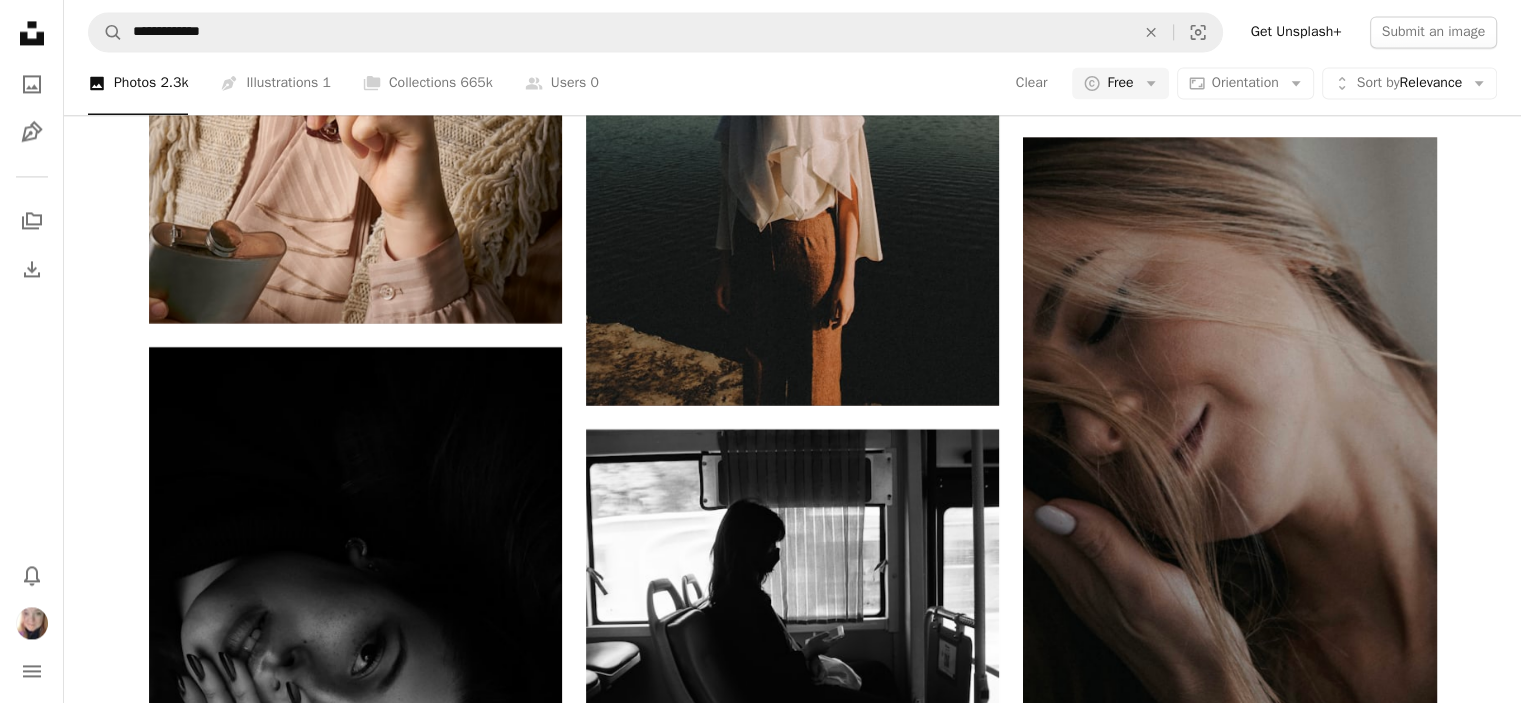 scroll, scrollTop: 33900, scrollLeft: 0, axis: vertical 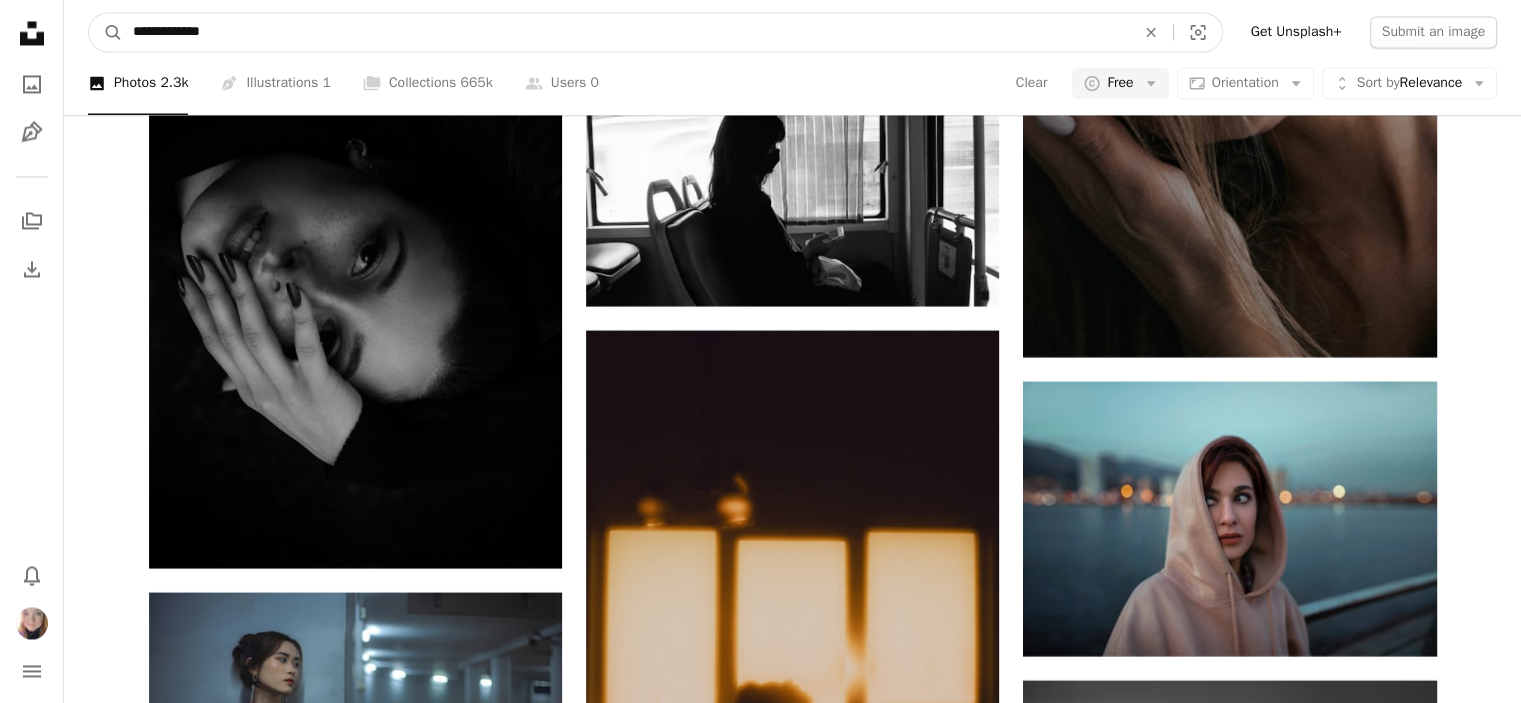 drag, startPoint x: 247, startPoint y: 30, endPoint x: 184, endPoint y: 27, distance: 63.07139 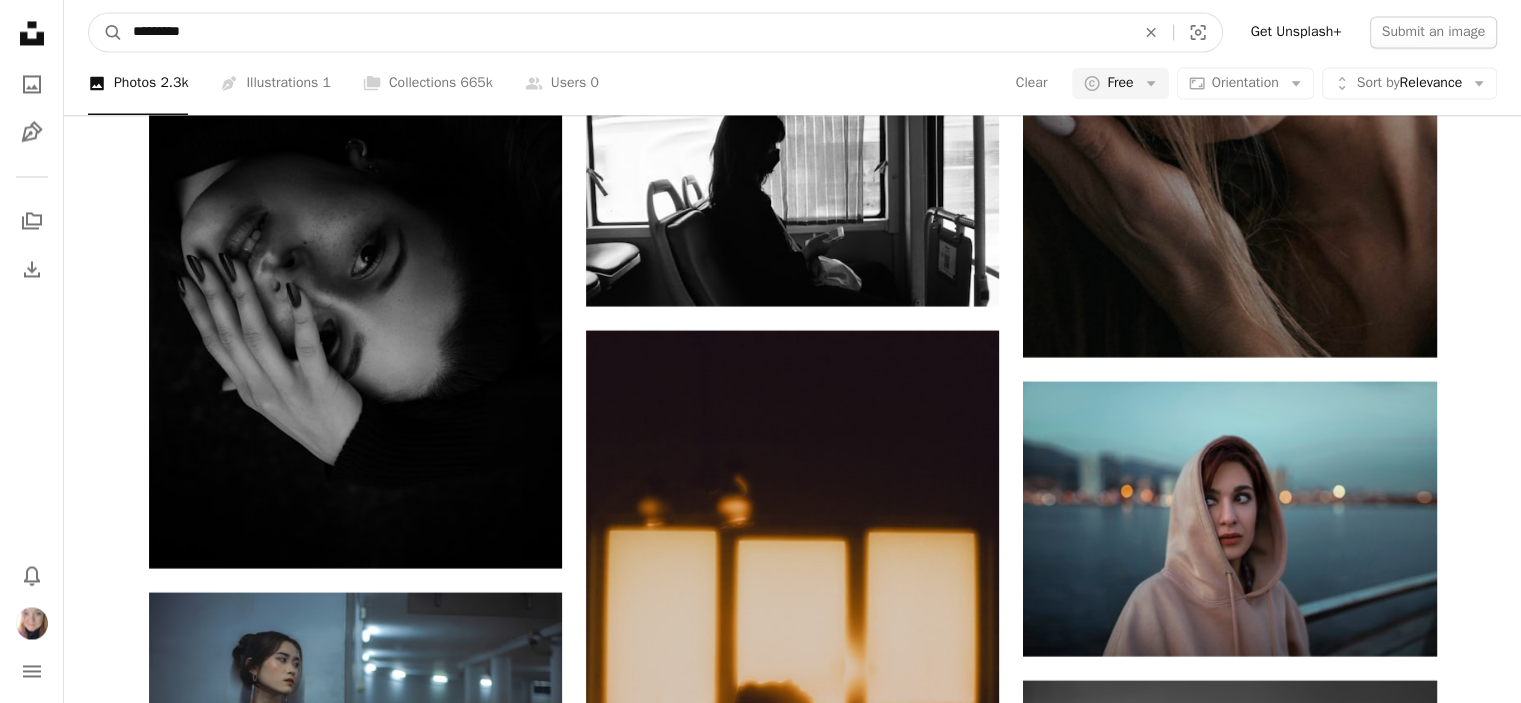 type on "*********" 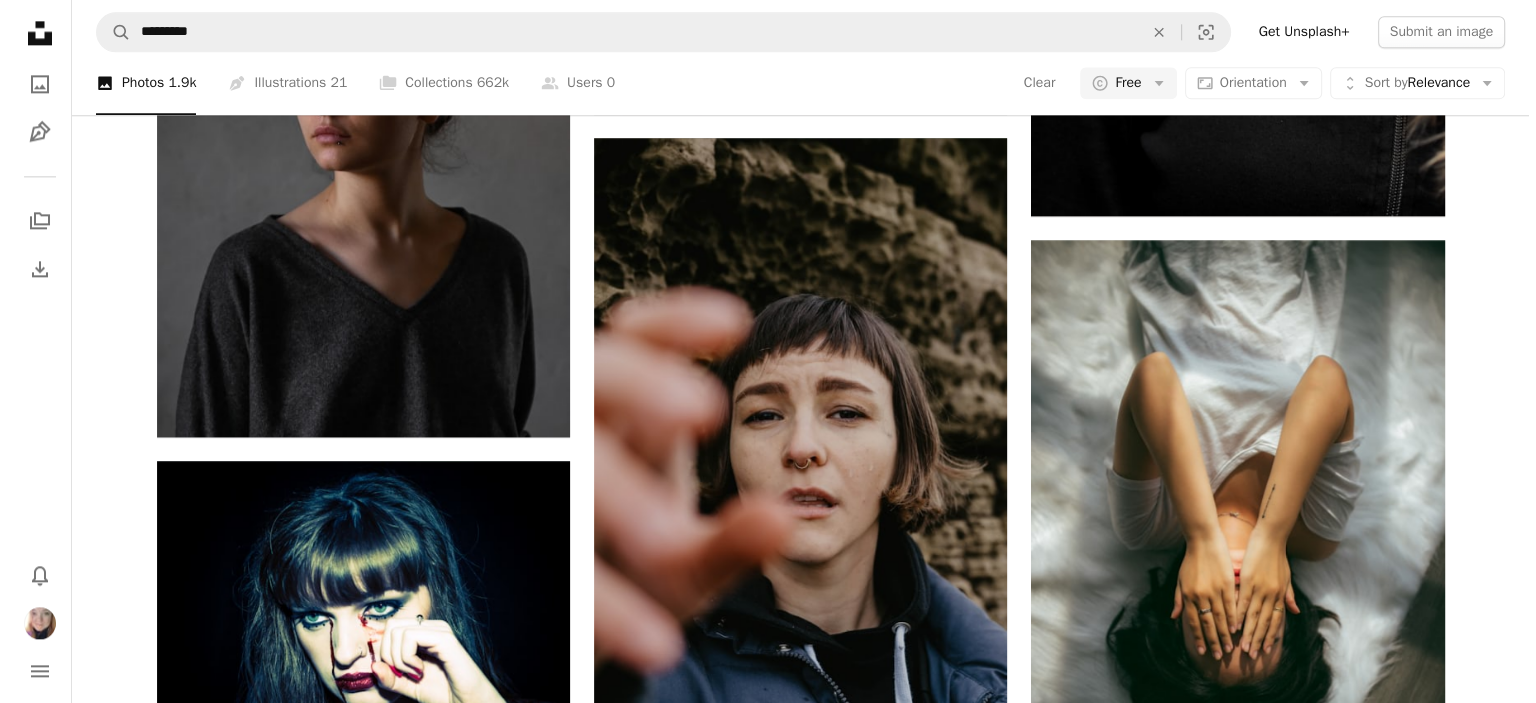 scroll, scrollTop: 2700, scrollLeft: 0, axis: vertical 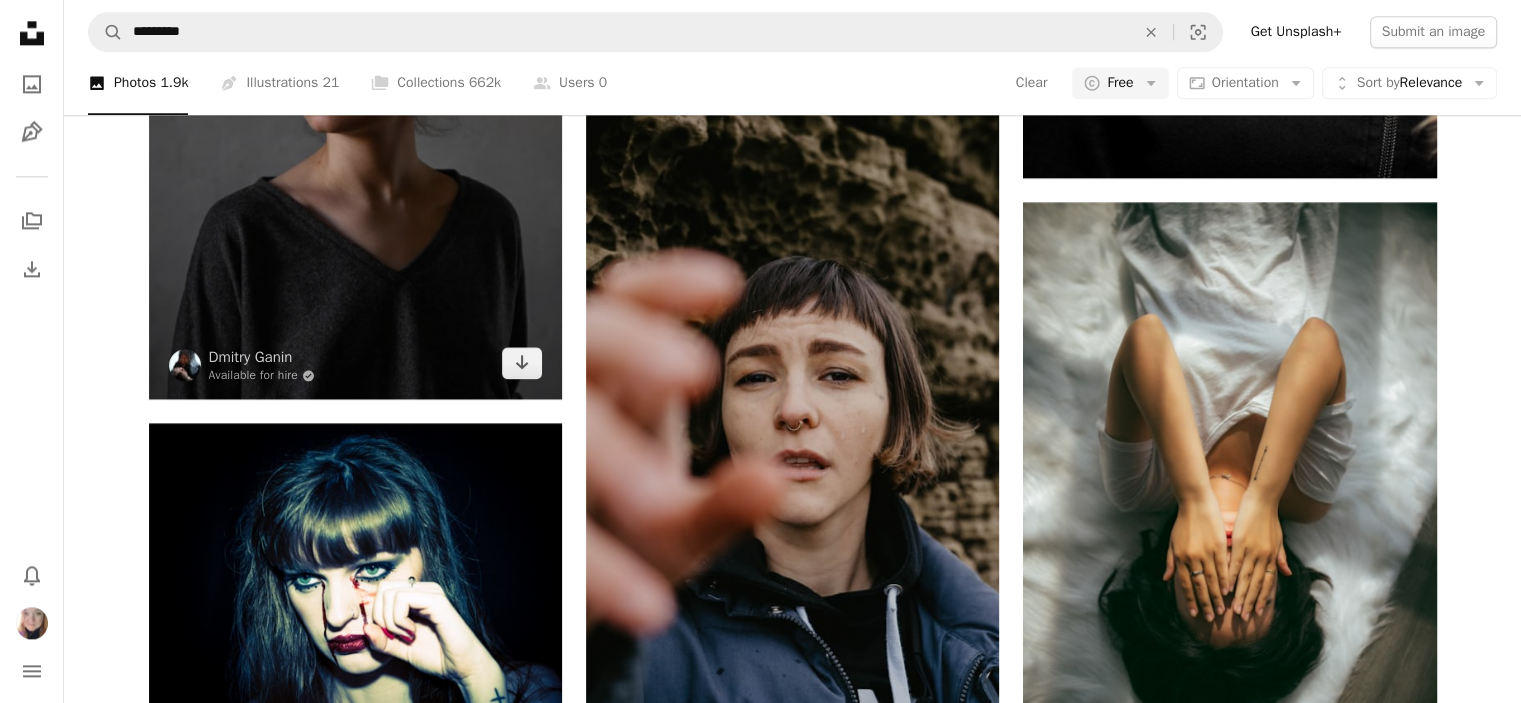 click at bounding box center [355, 141] 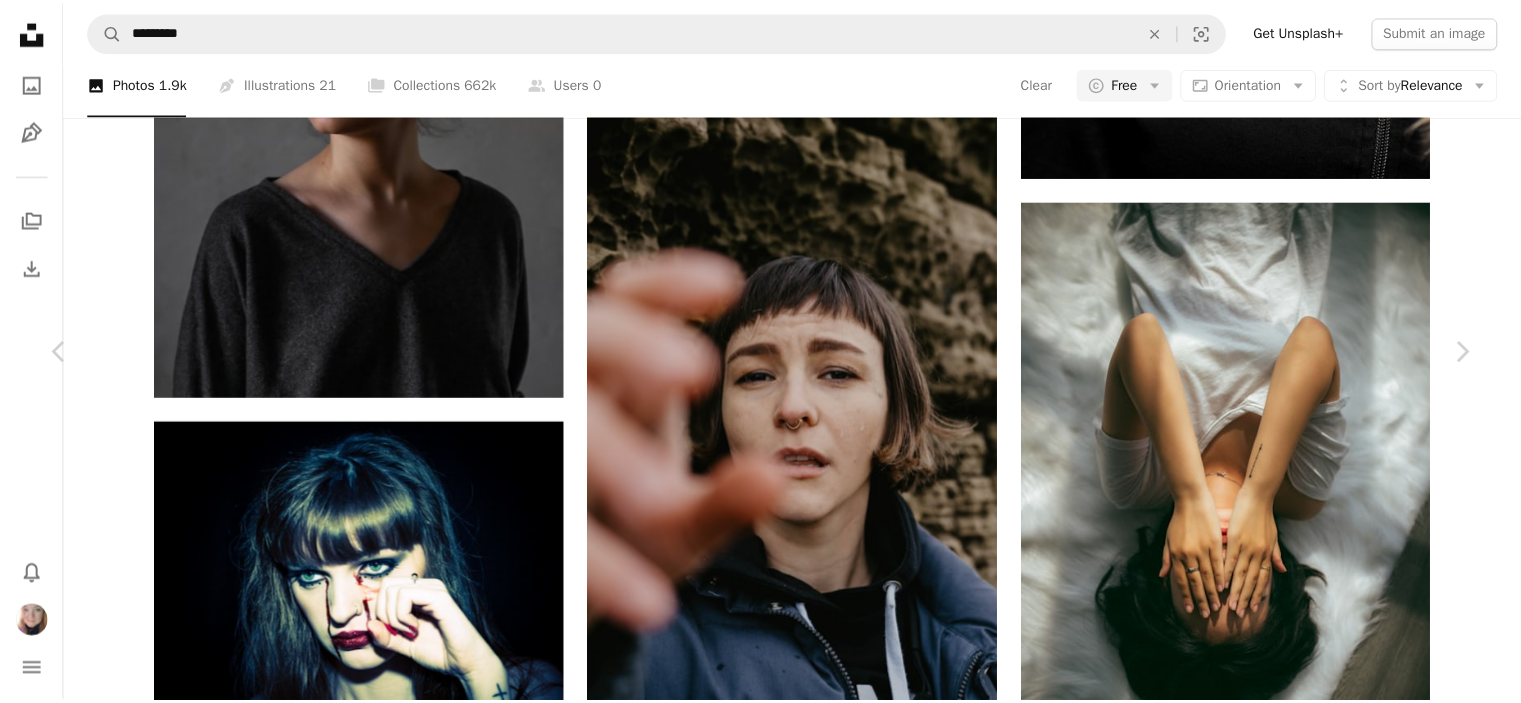 scroll, scrollTop: 5900, scrollLeft: 0, axis: vertical 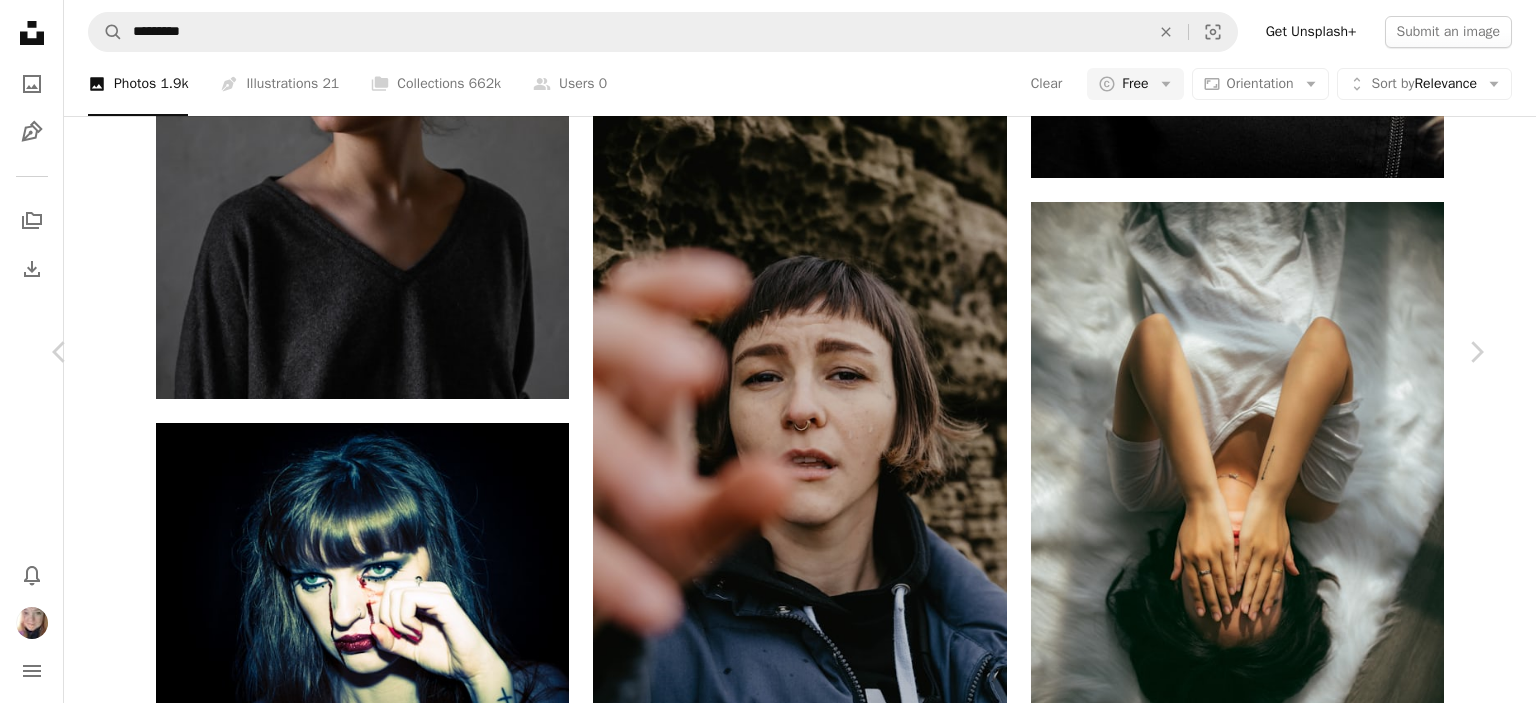 click on "An X shape" at bounding box center (20, 20) 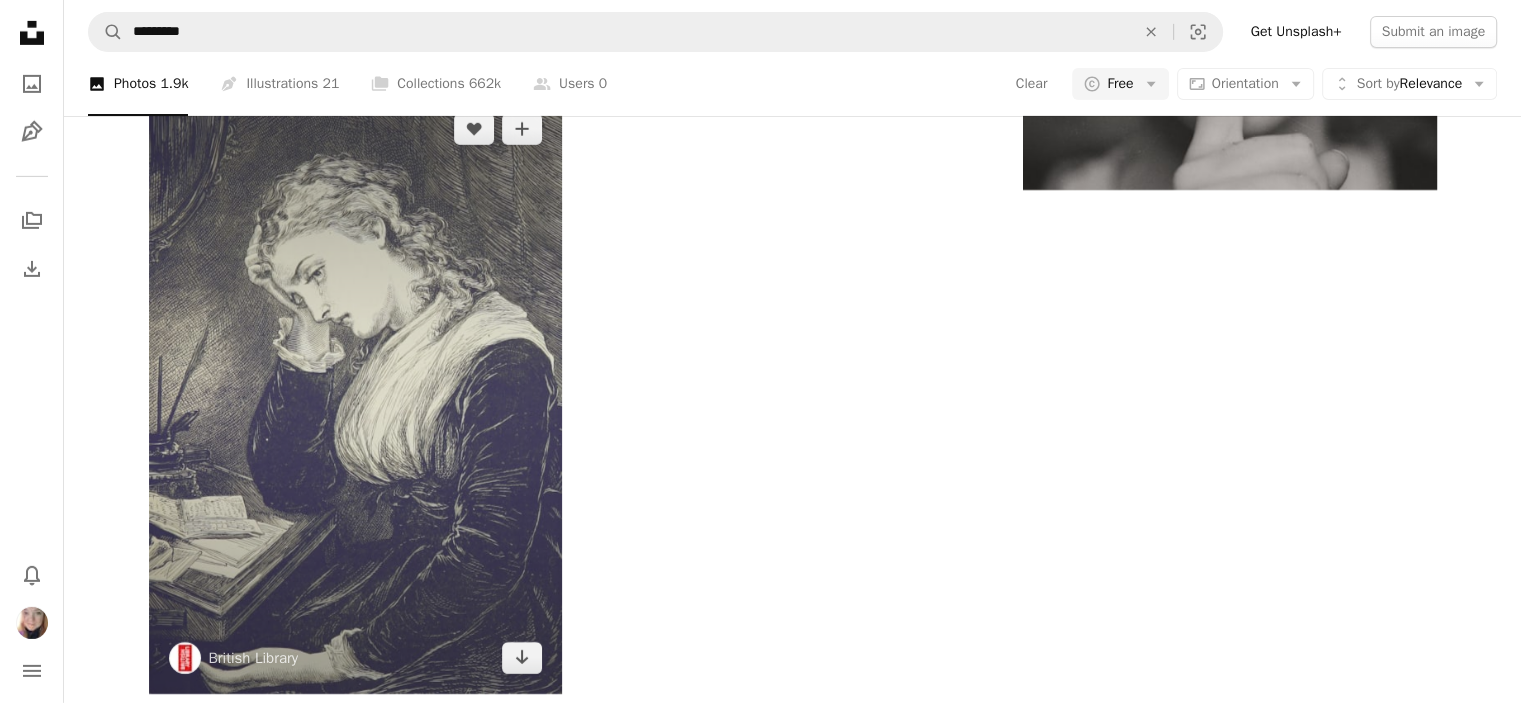 scroll, scrollTop: 6800, scrollLeft: 0, axis: vertical 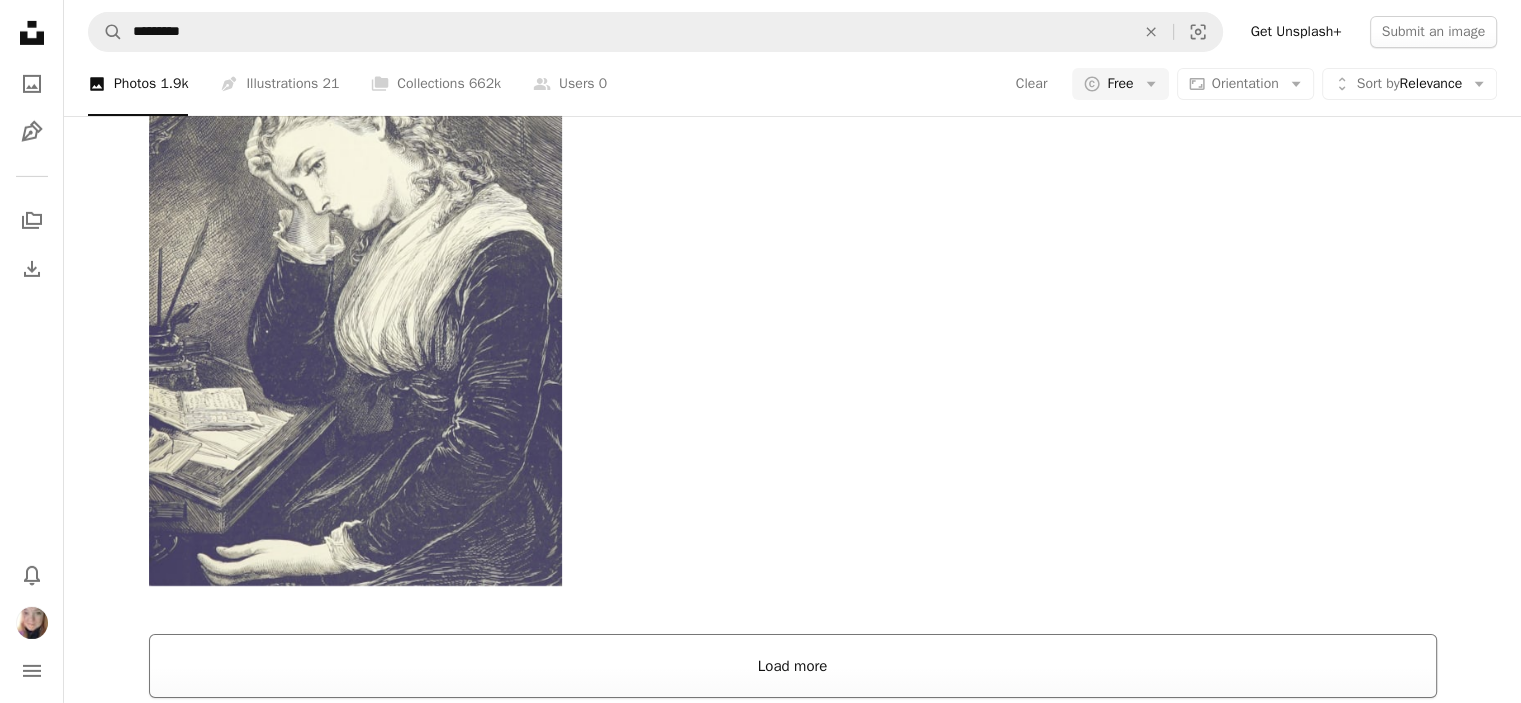 click on "Load more" at bounding box center (793, 666) 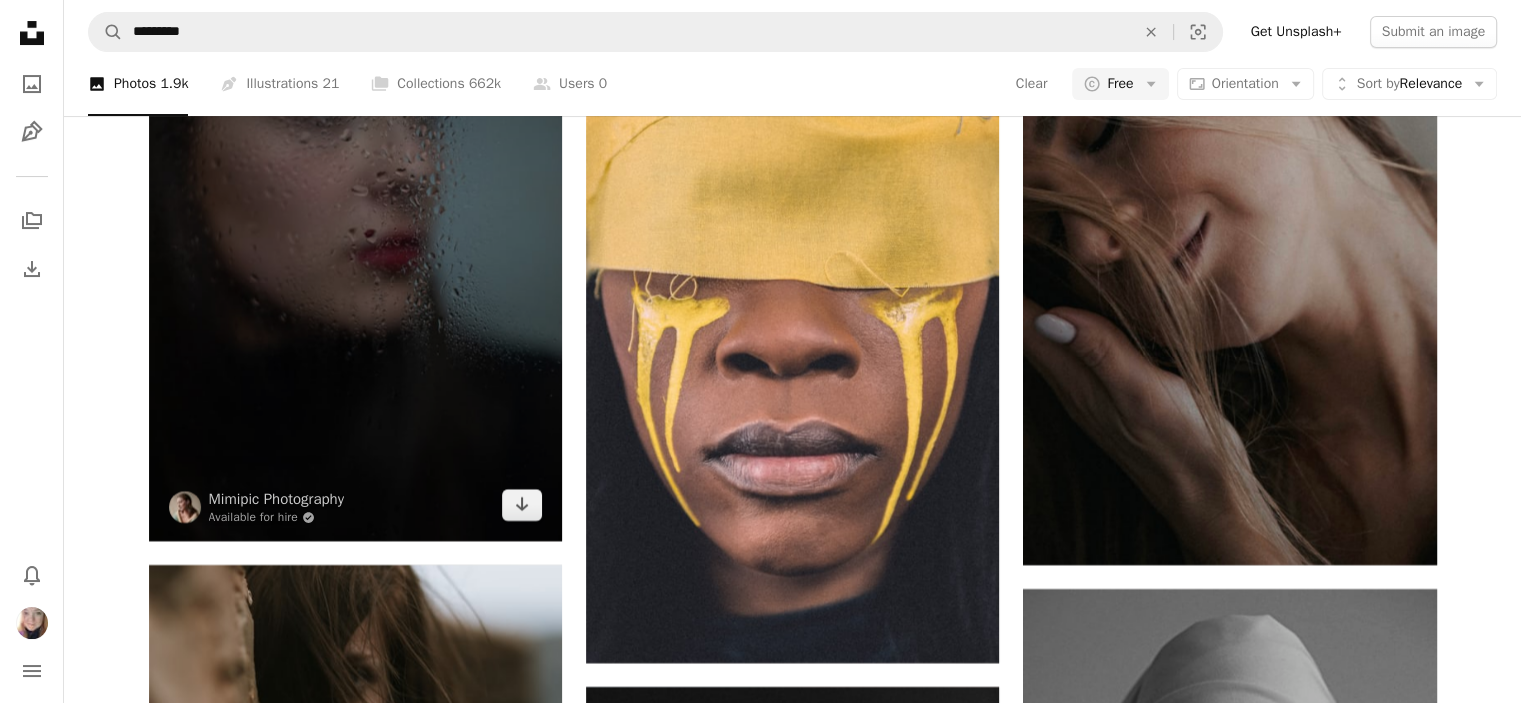 scroll, scrollTop: 16000, scrollLeft: 0, axis: vertical 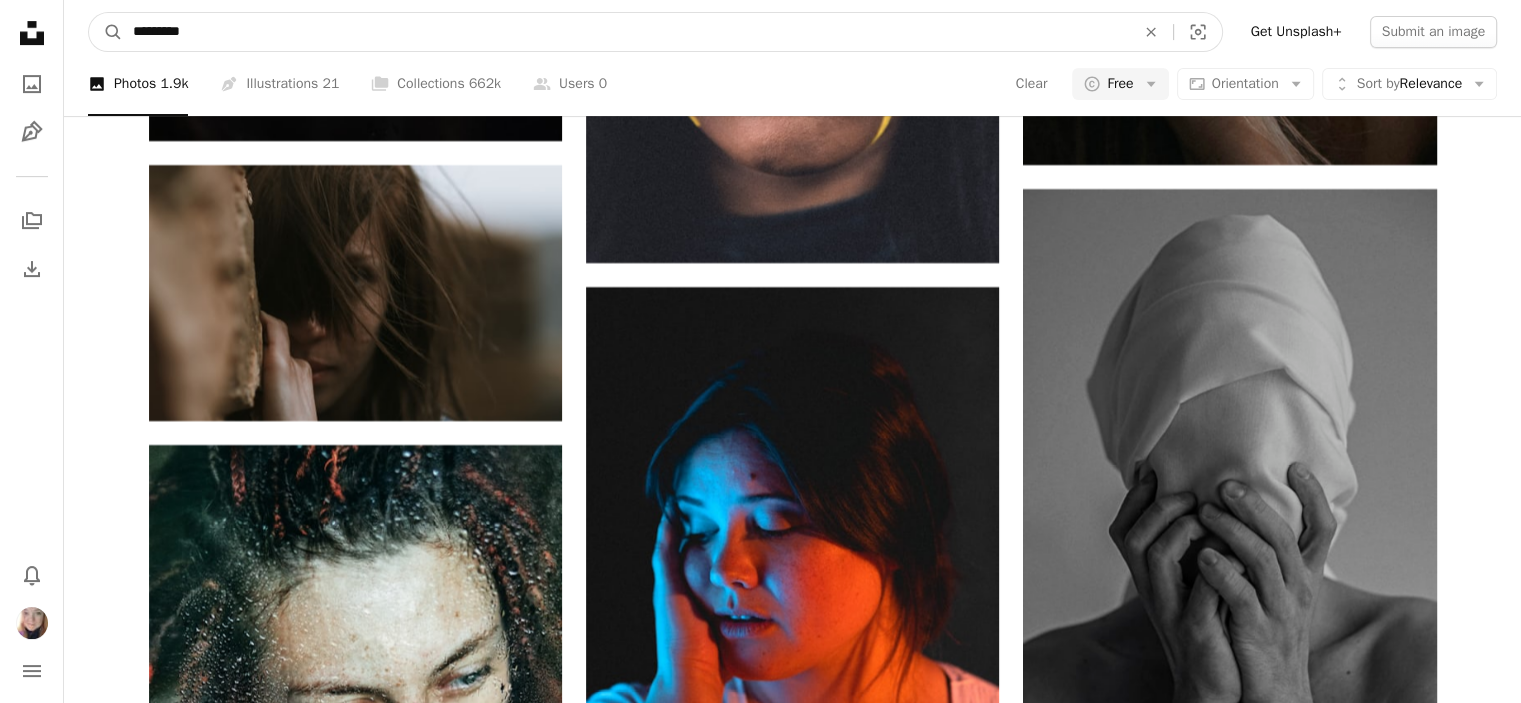 click on "*********" at bounding box center [626, 32] 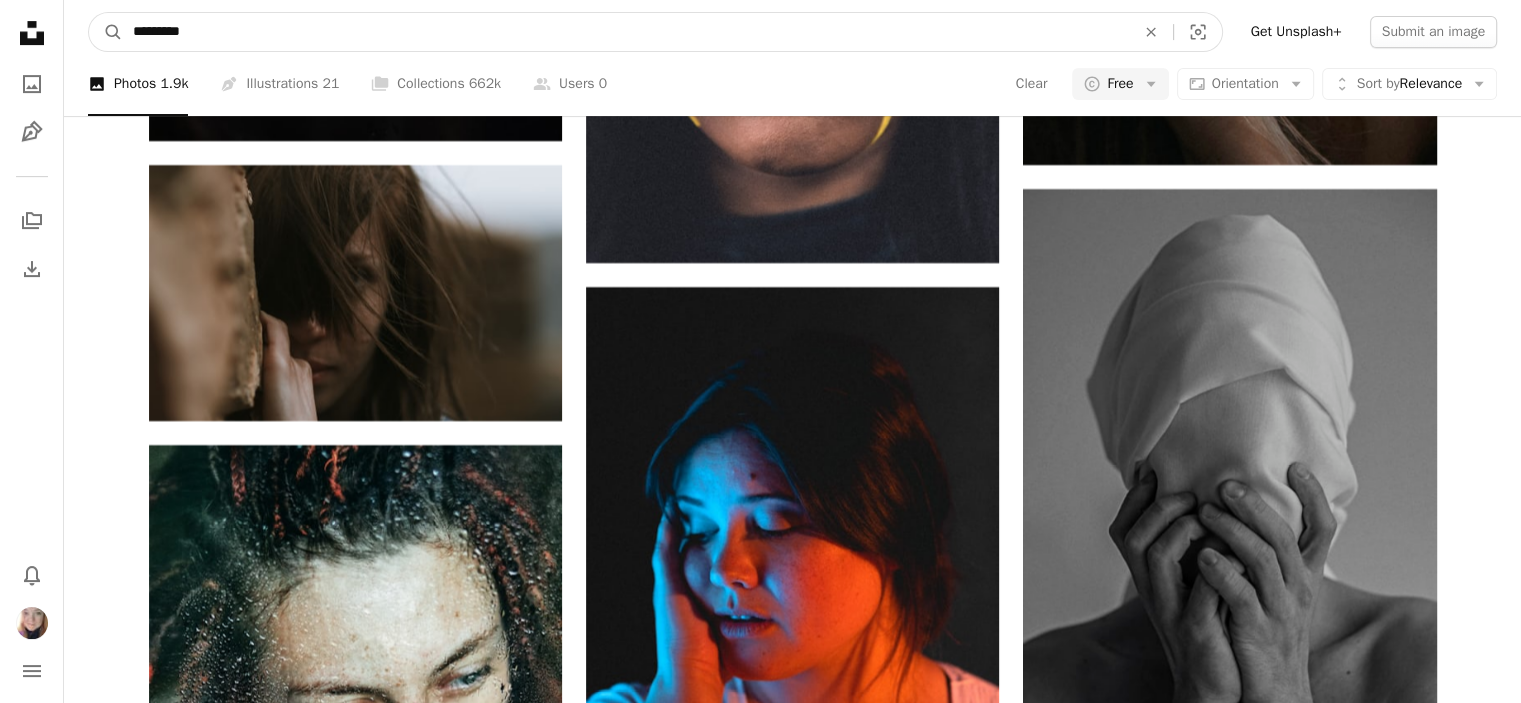 type on "**********" 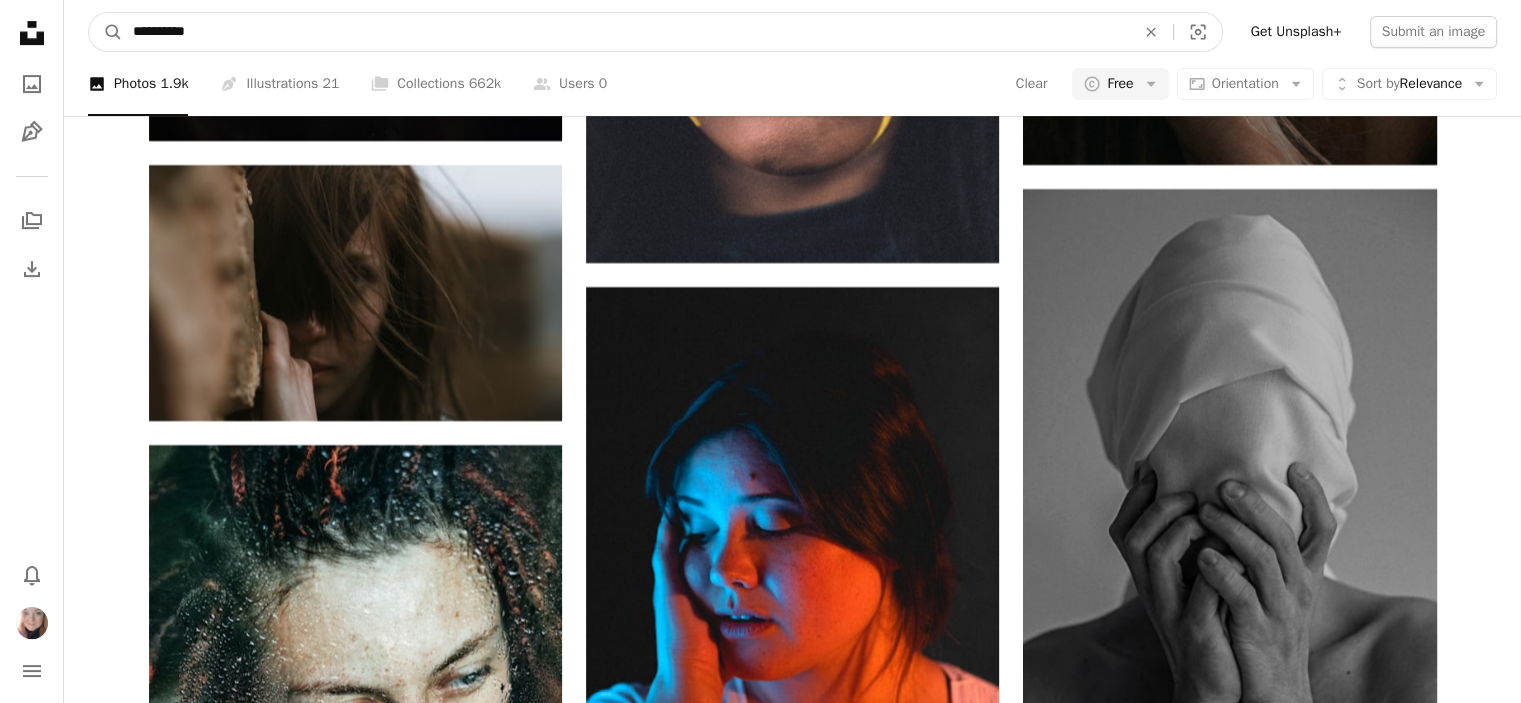 click on "A magnifying glass" at bounding box center (106, 32) 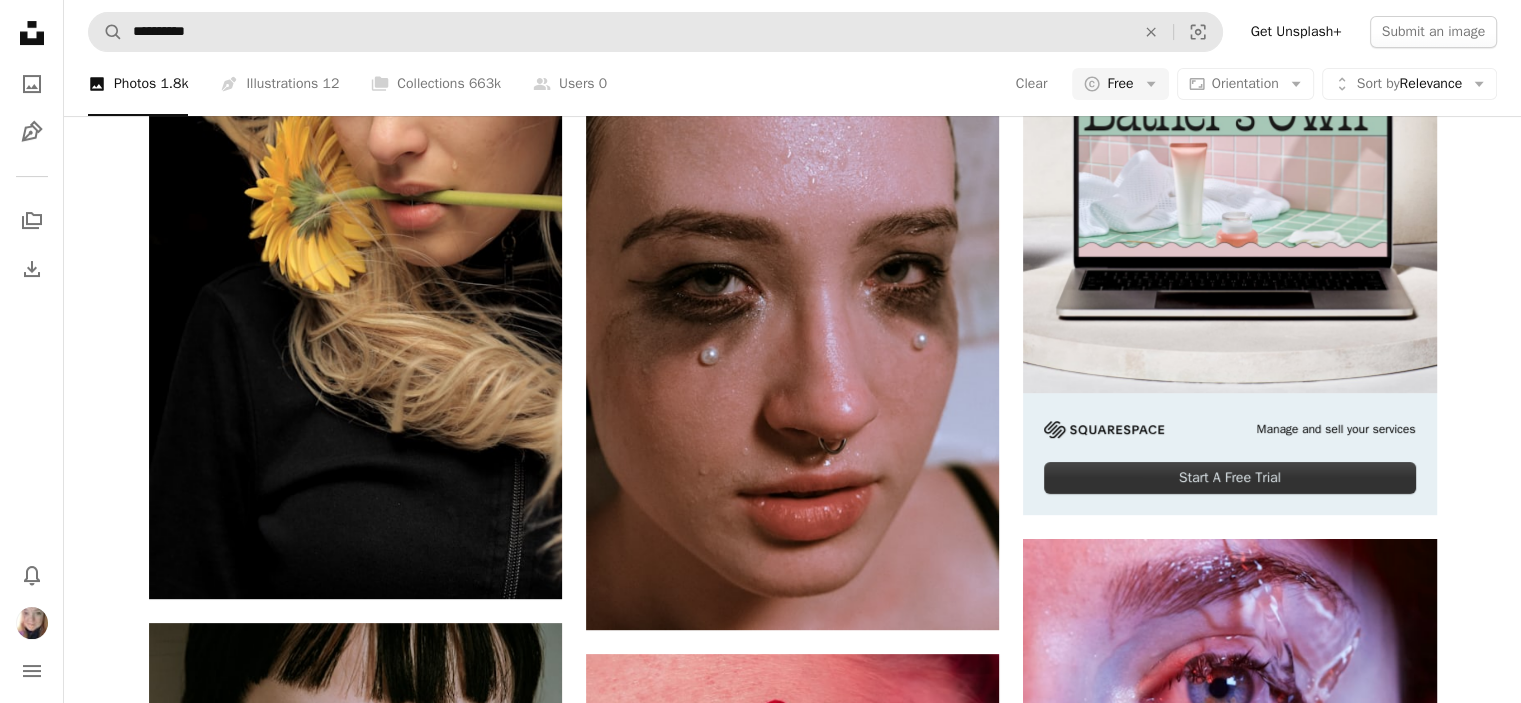 scroll, scrollTop: 600, scrollLeft: 0, axis: vertical 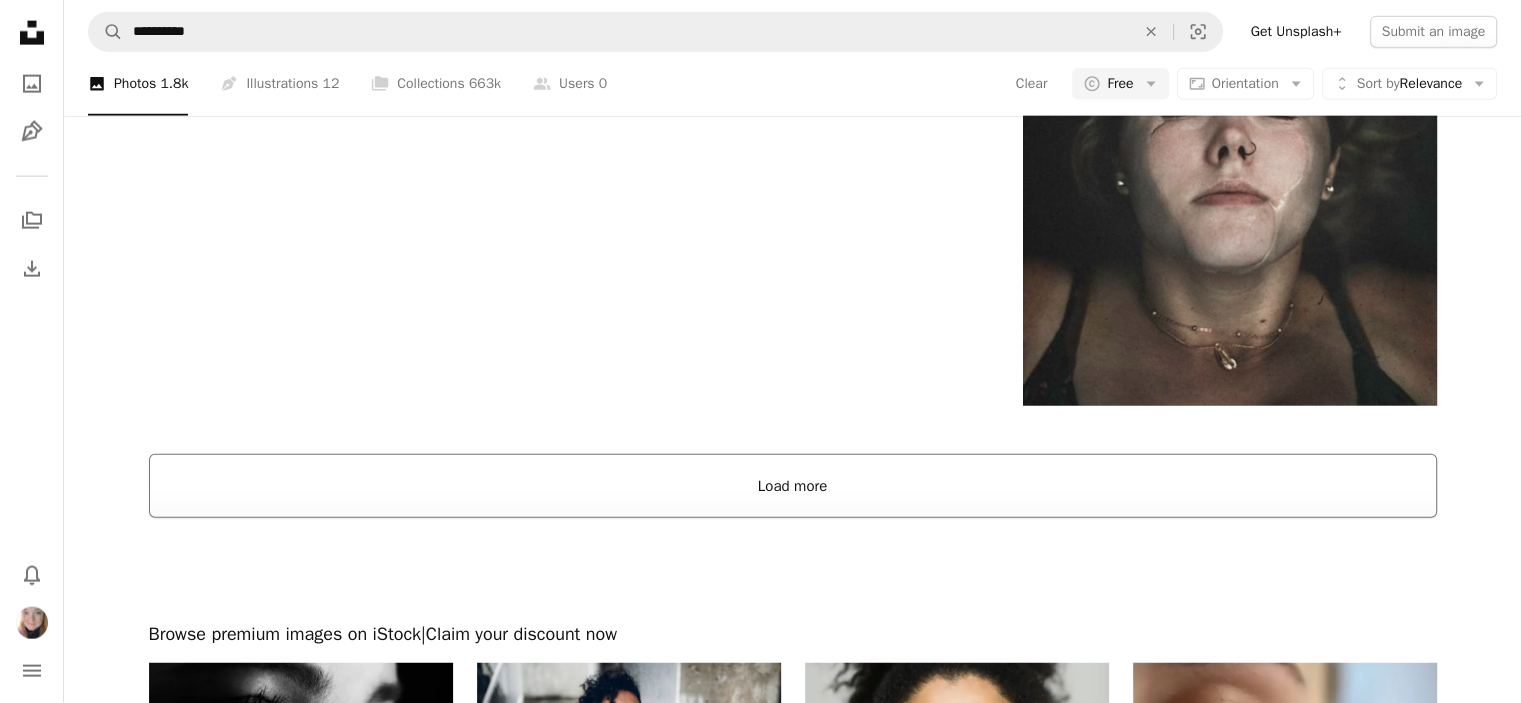 click on "Load more" at bounding box center (793, 486) 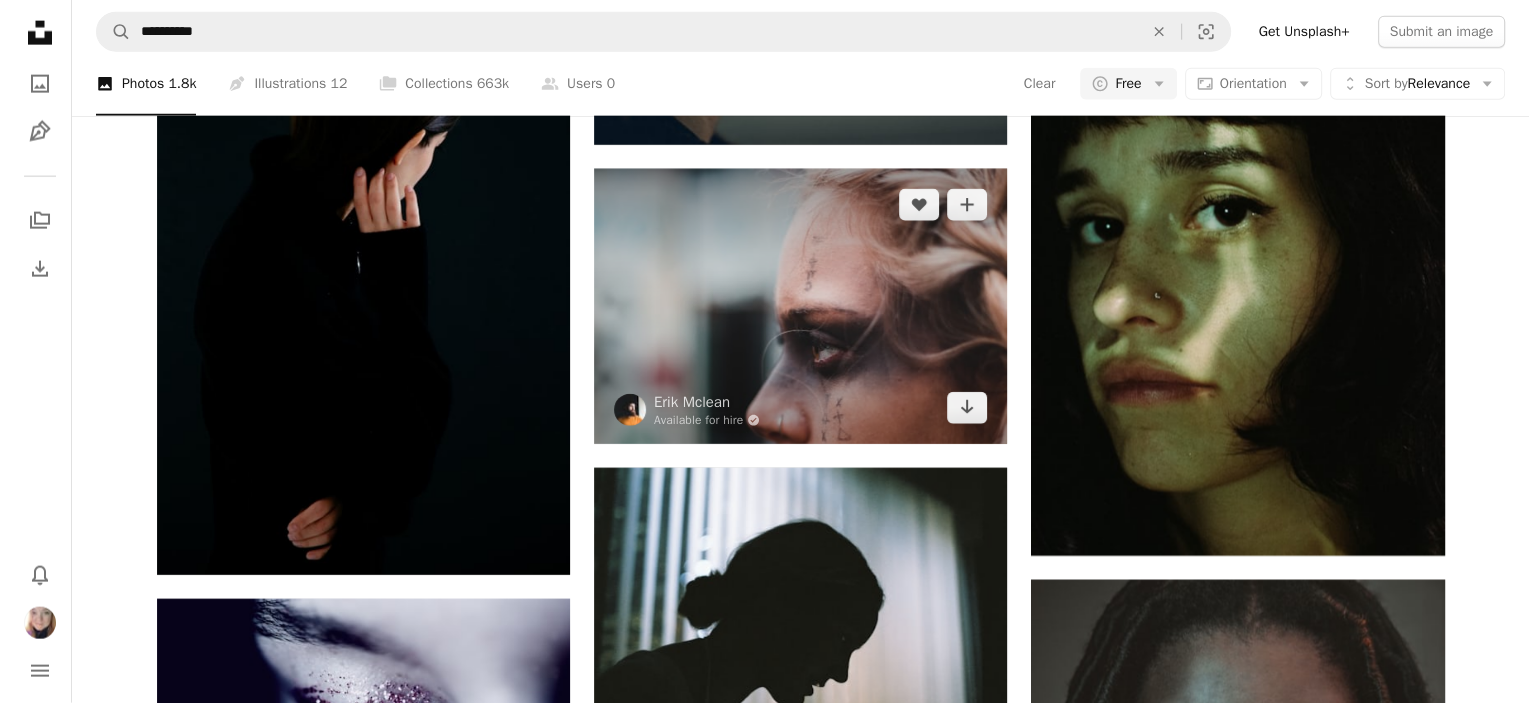 scroll, scrollTop: 12300, scrollLeft: 0, axis: vertical 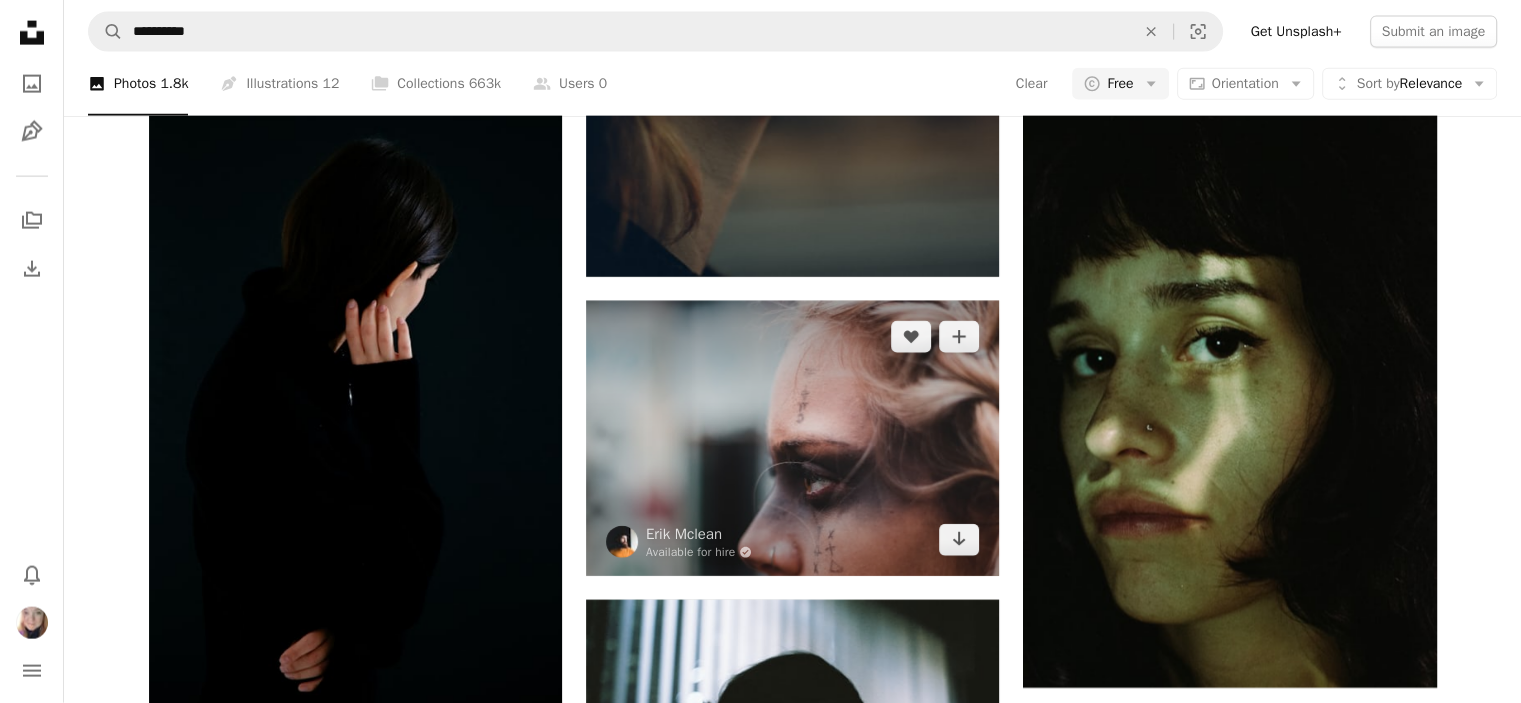 click at bounding box center [792, 438] 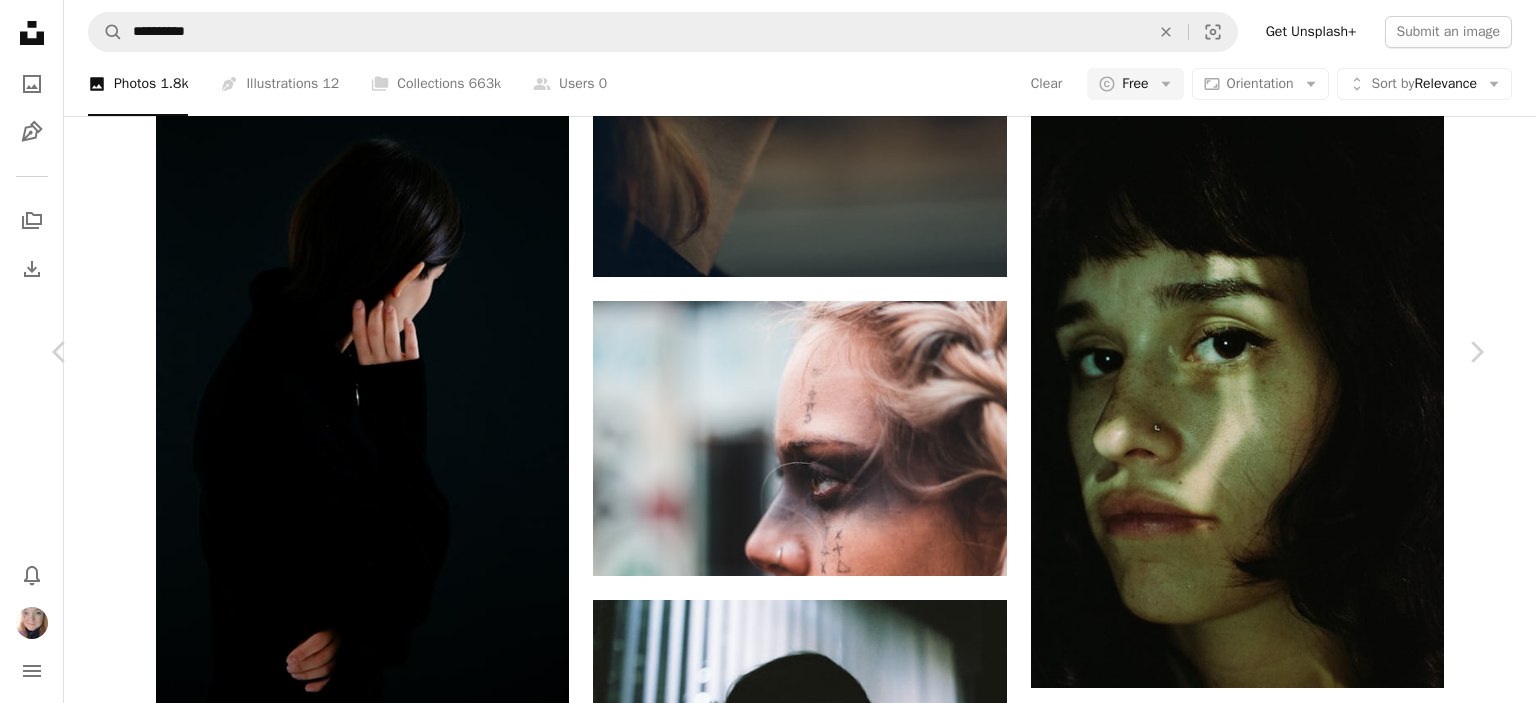scroll, scrollTop: 1200, scrollLeft: 0, axis: vertical 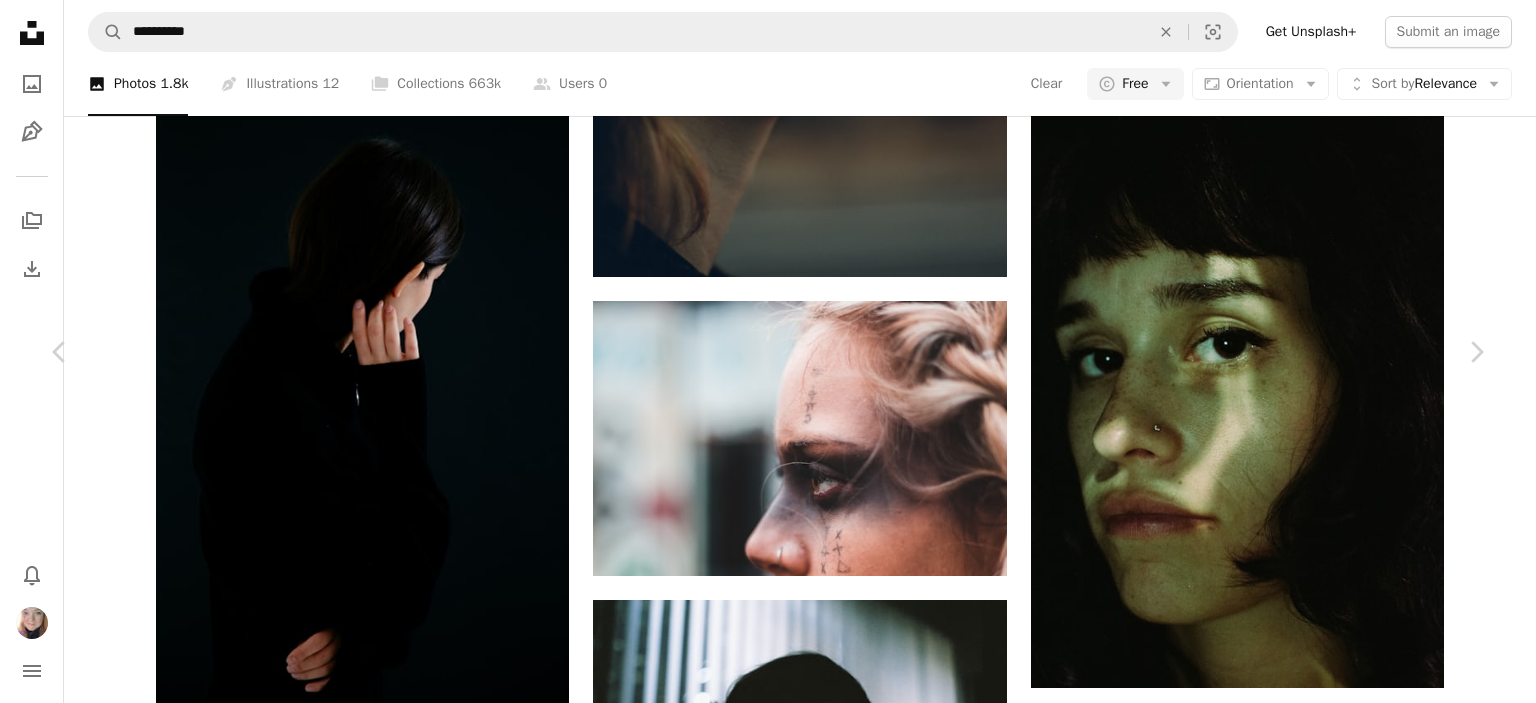 click on "A heart" at bounding box center (451, 3649) 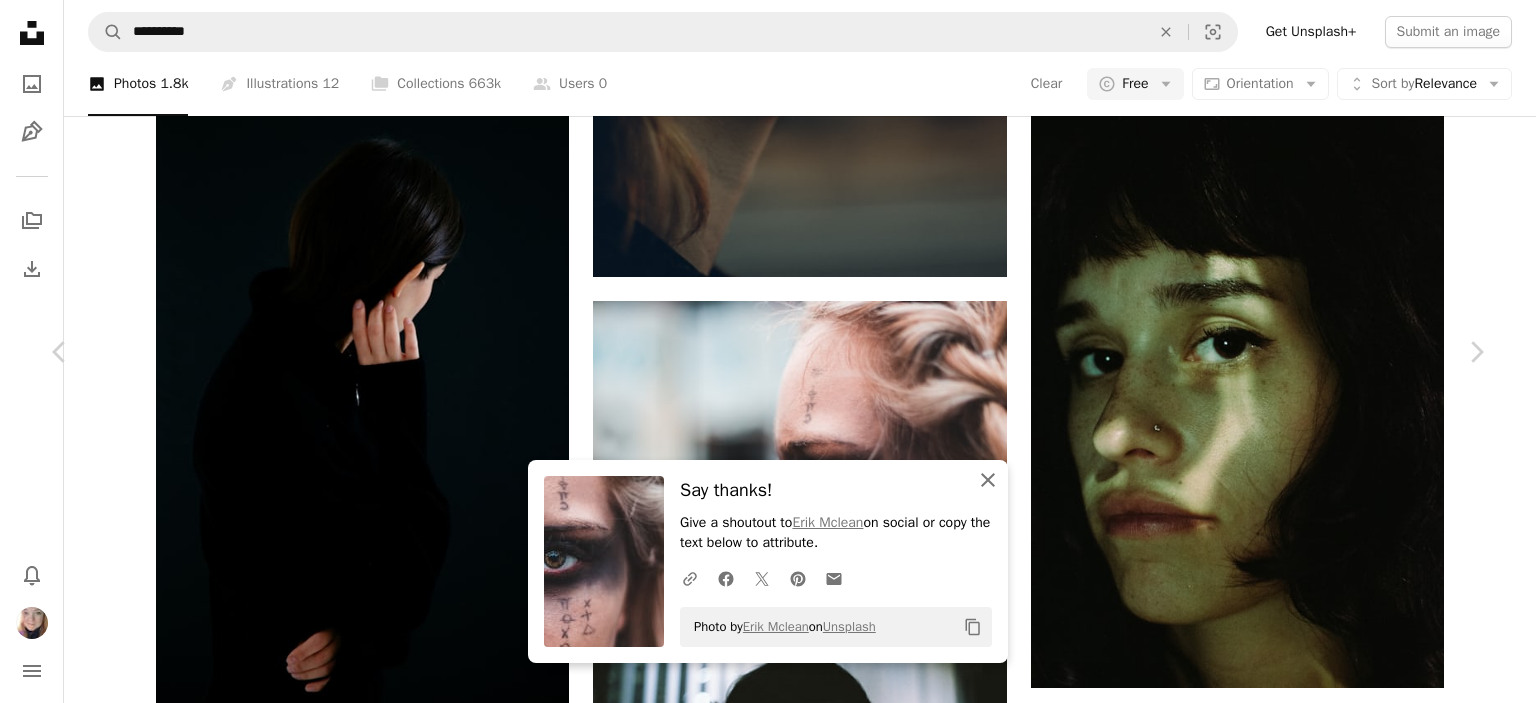 click on "An X shape" 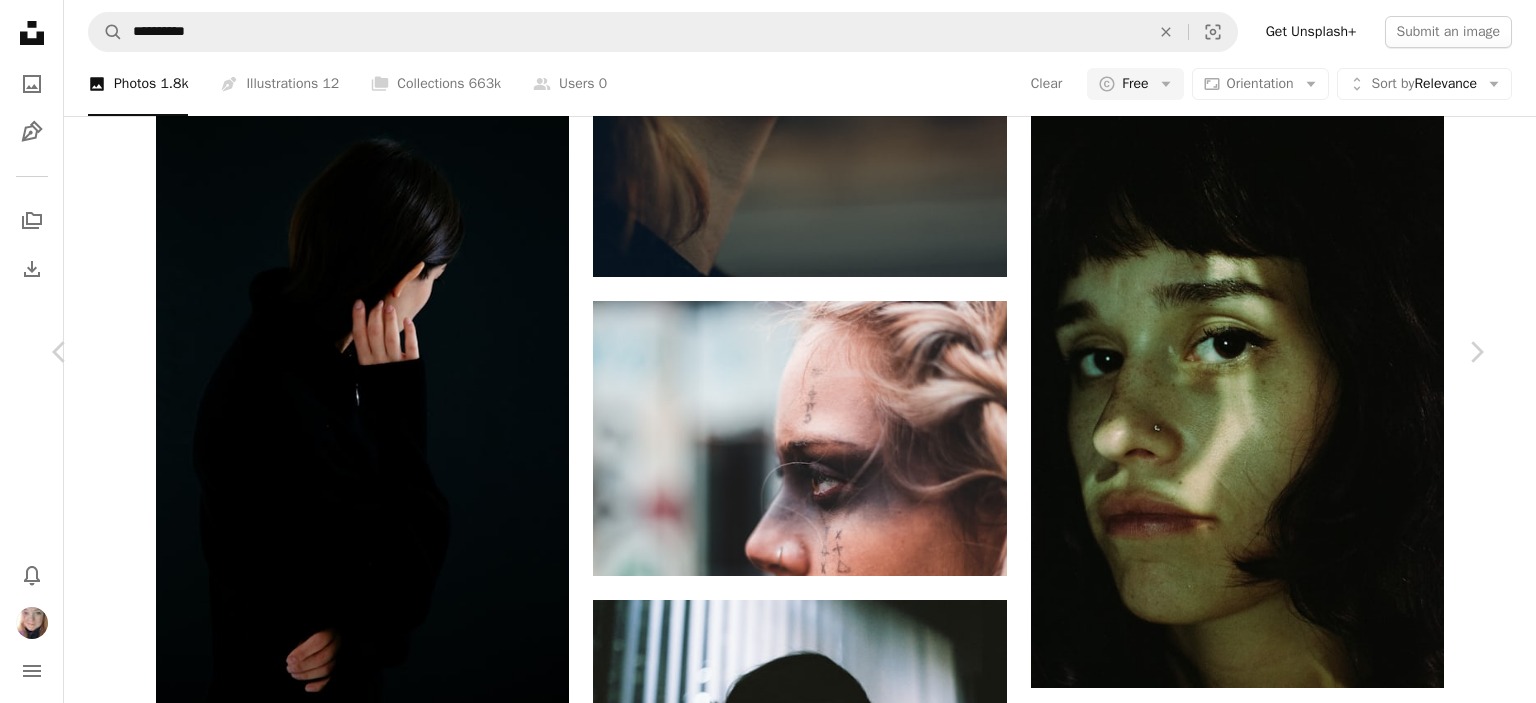 scroll, scrollTop: 6000, scrollLeft: 0, axis: vertical 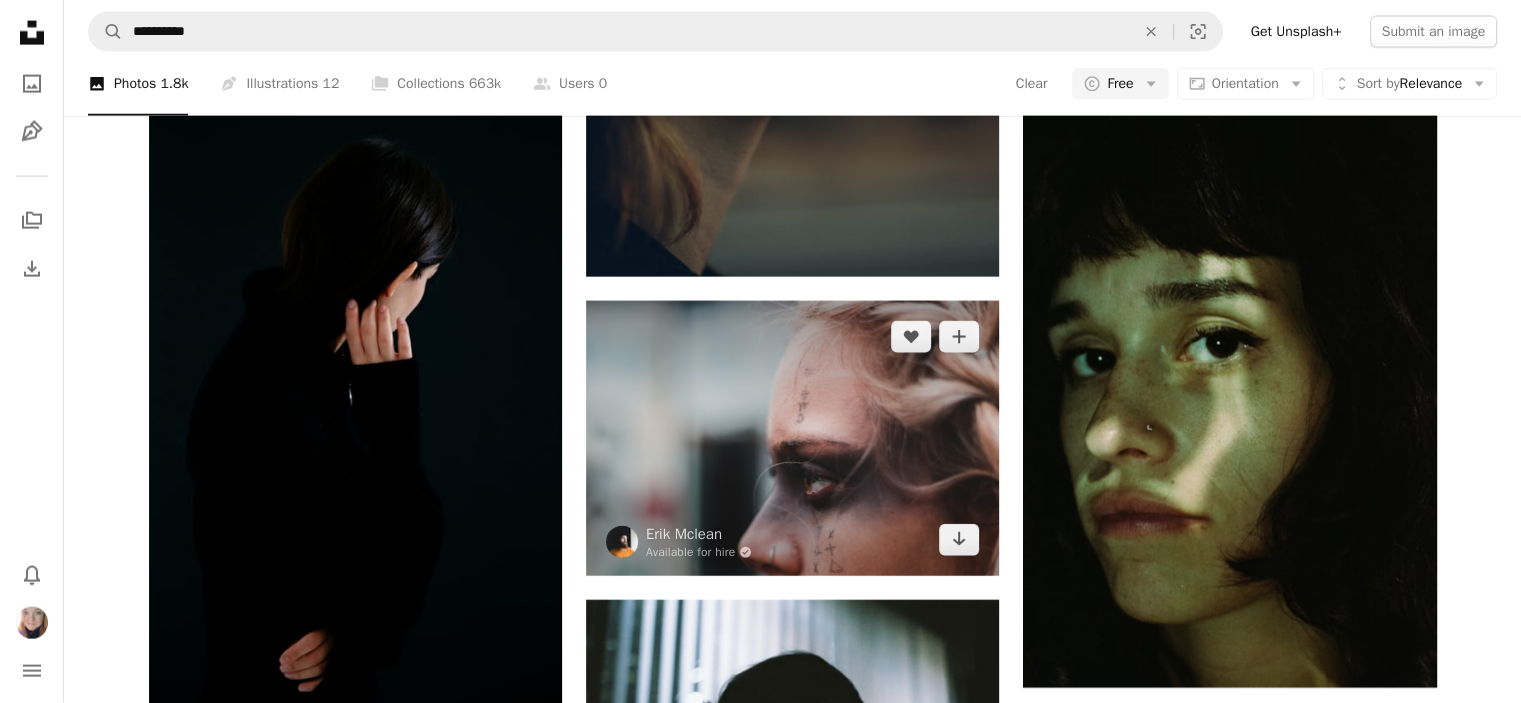 click at bounding box center [792, 438] 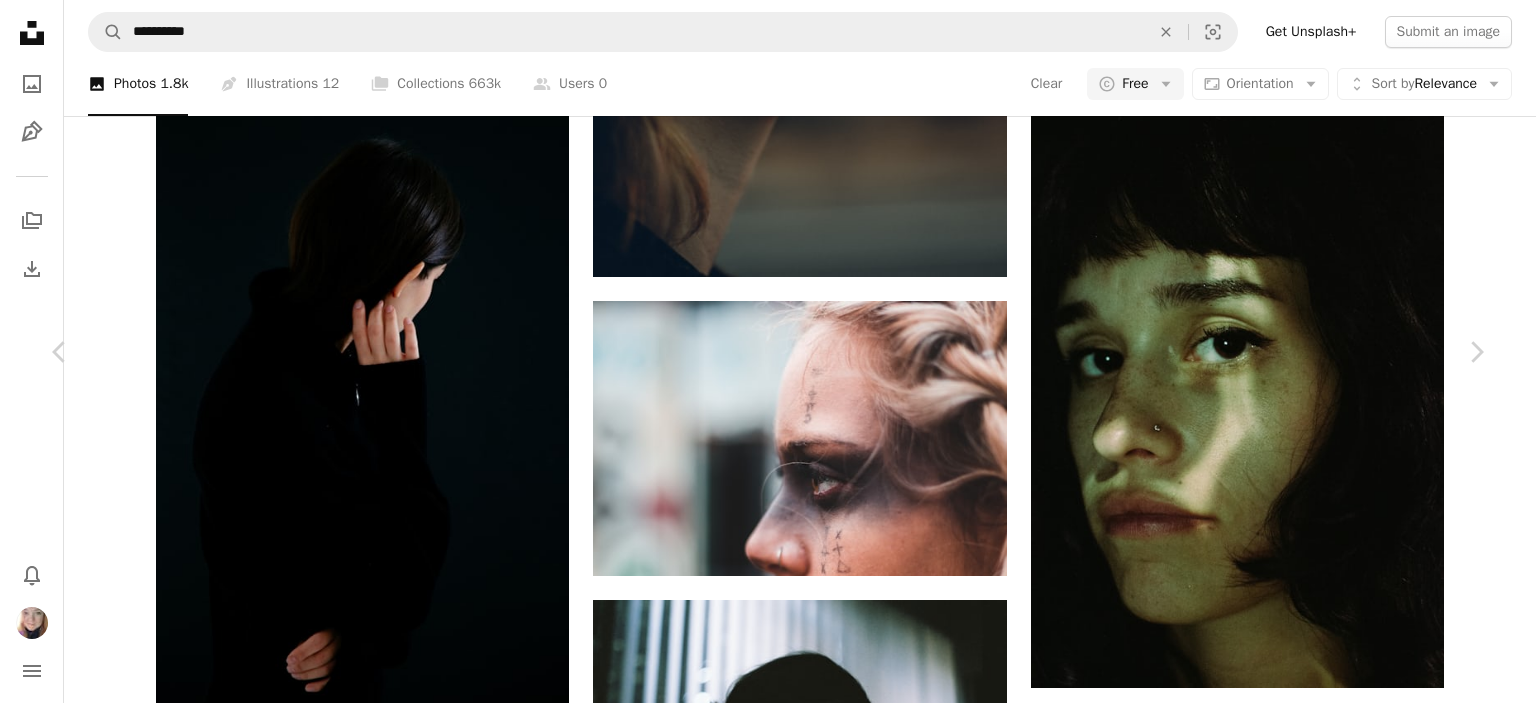 click on "Erik Mclean" at bounding box center [237, 3503] 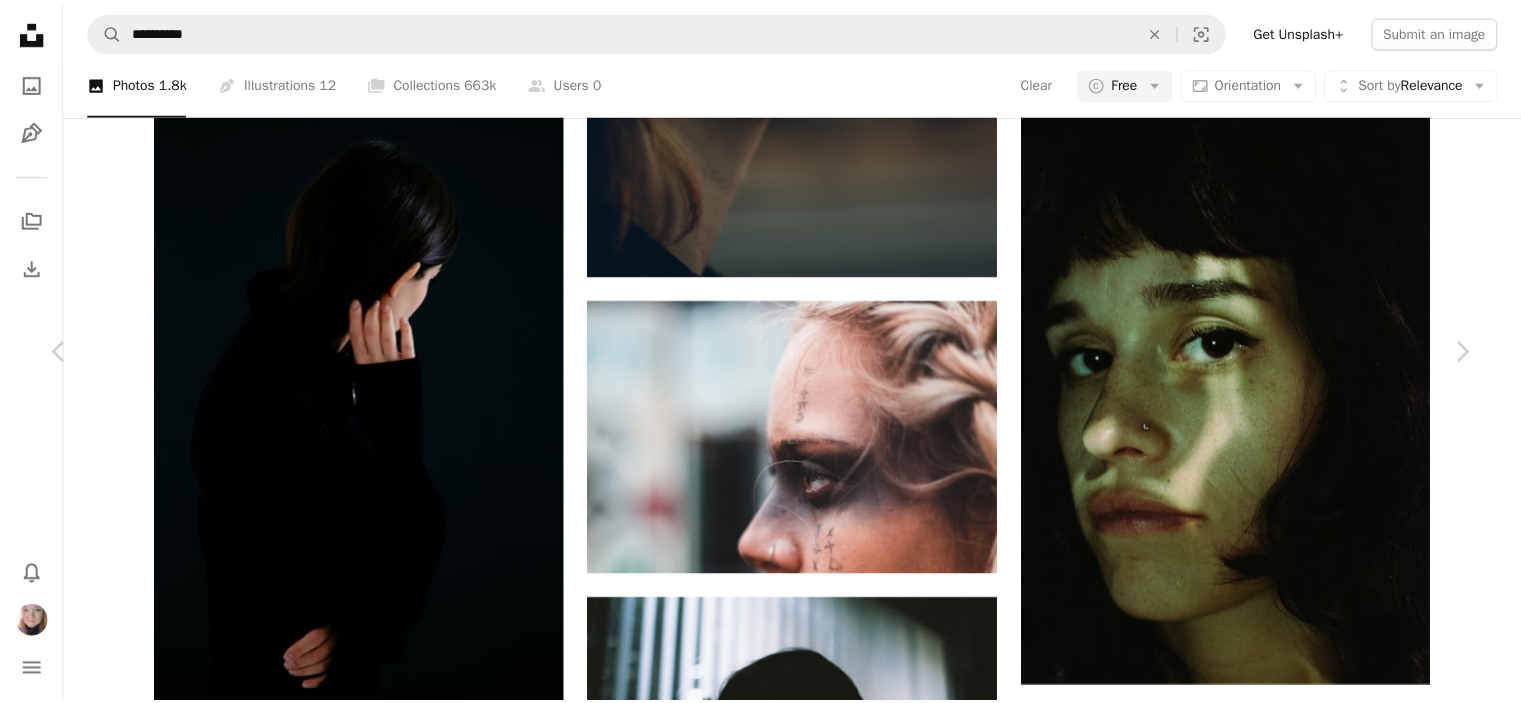scroll, scrollTop: 0, scrollLeft: 0, axis: both 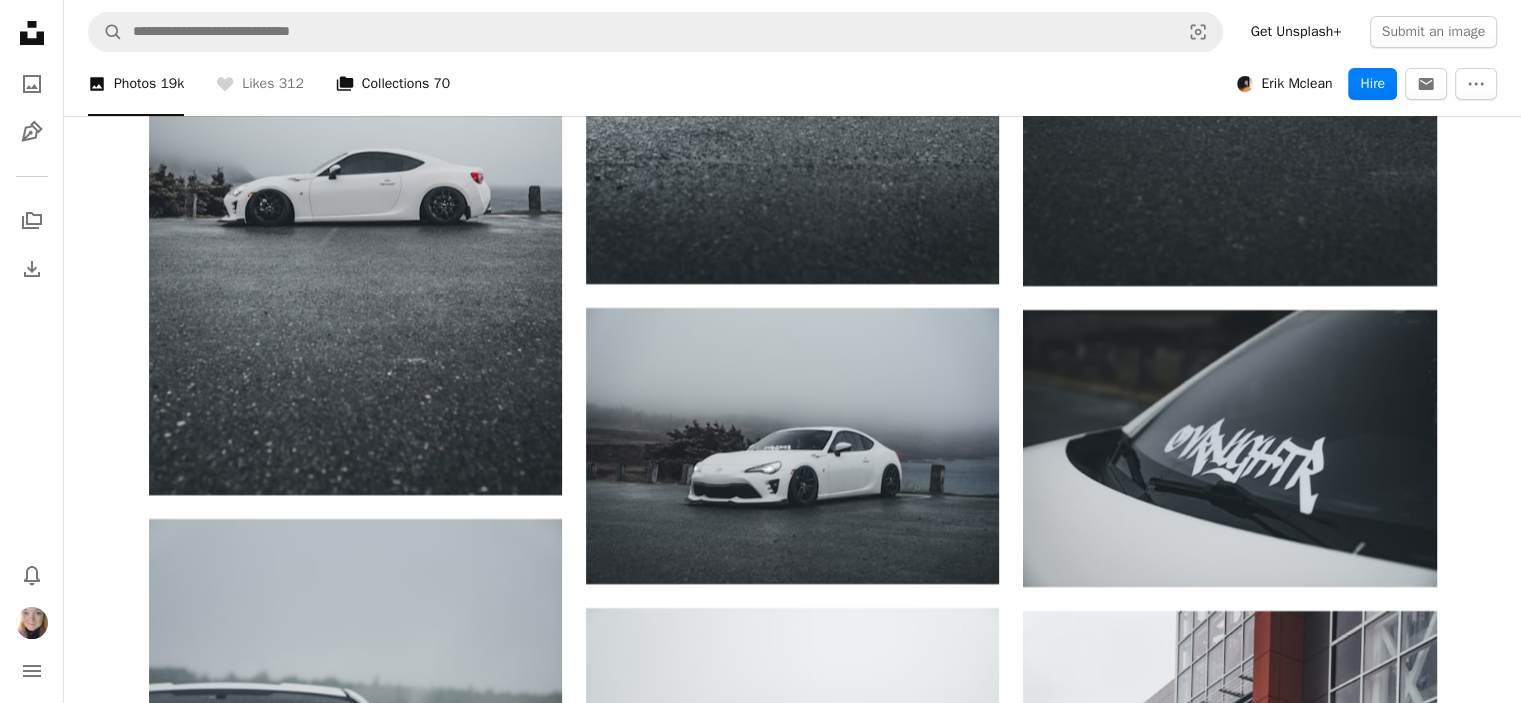 click on "A stack of folders Collections   [NUMBER]" at bounding box center [393, 84] 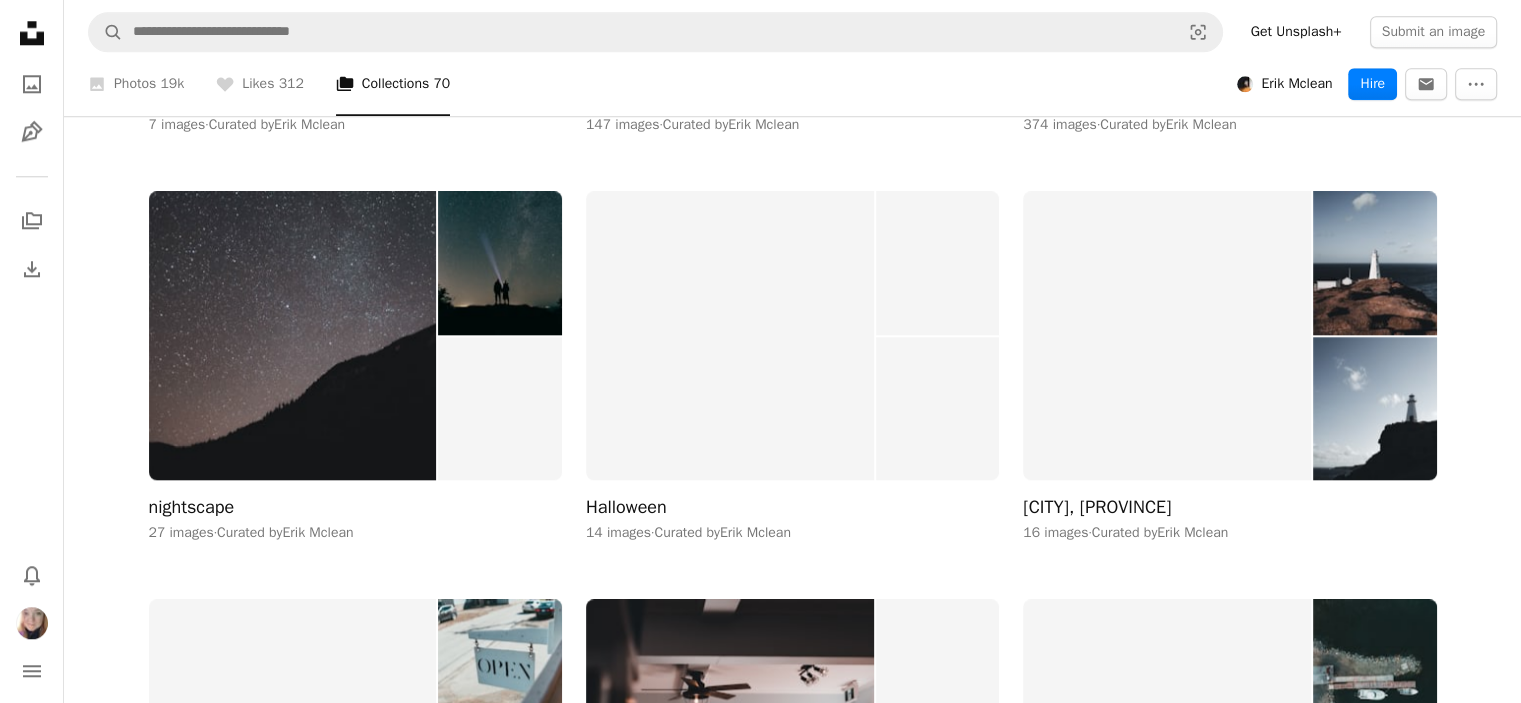 scroll, scrollTop: 2128, scrollLeft: 0, axis: vertical 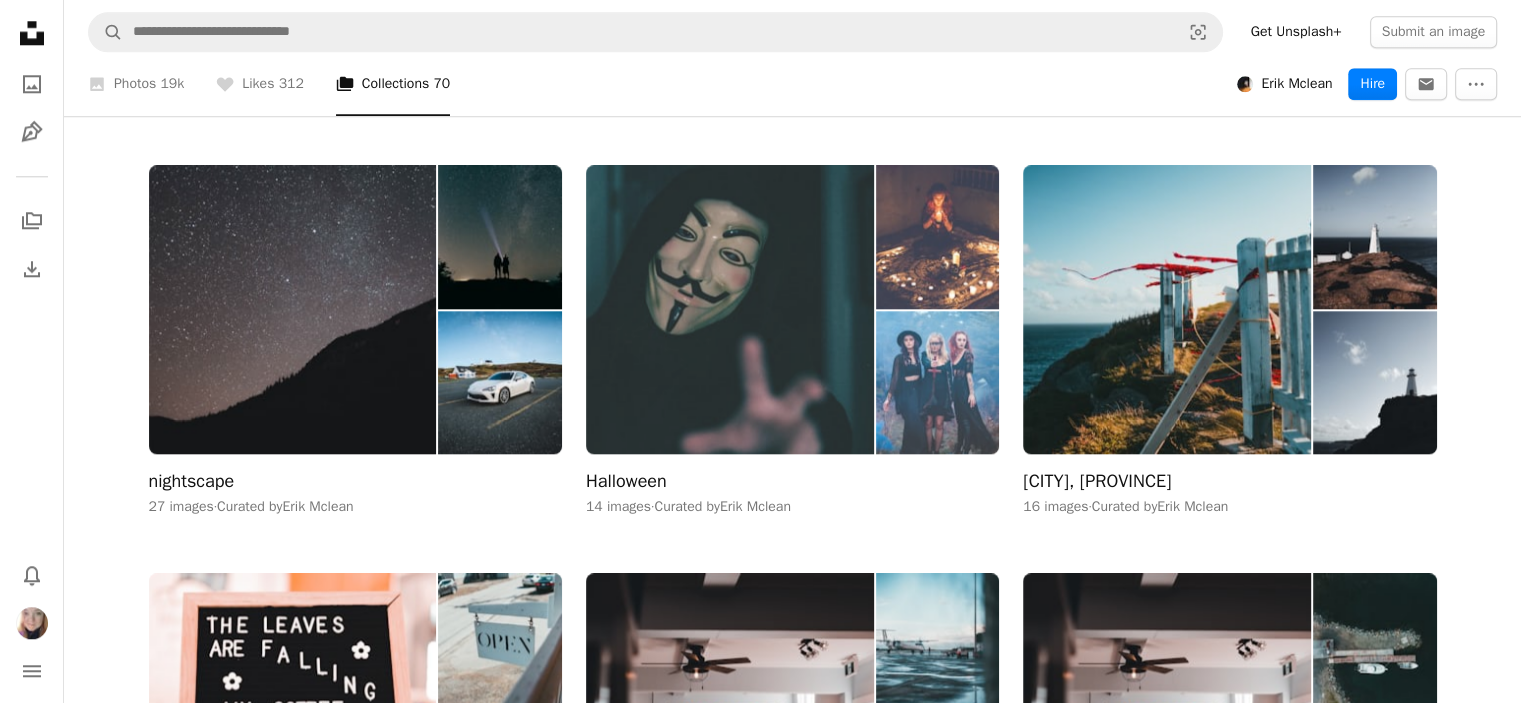click at bounding box center [730, 309] 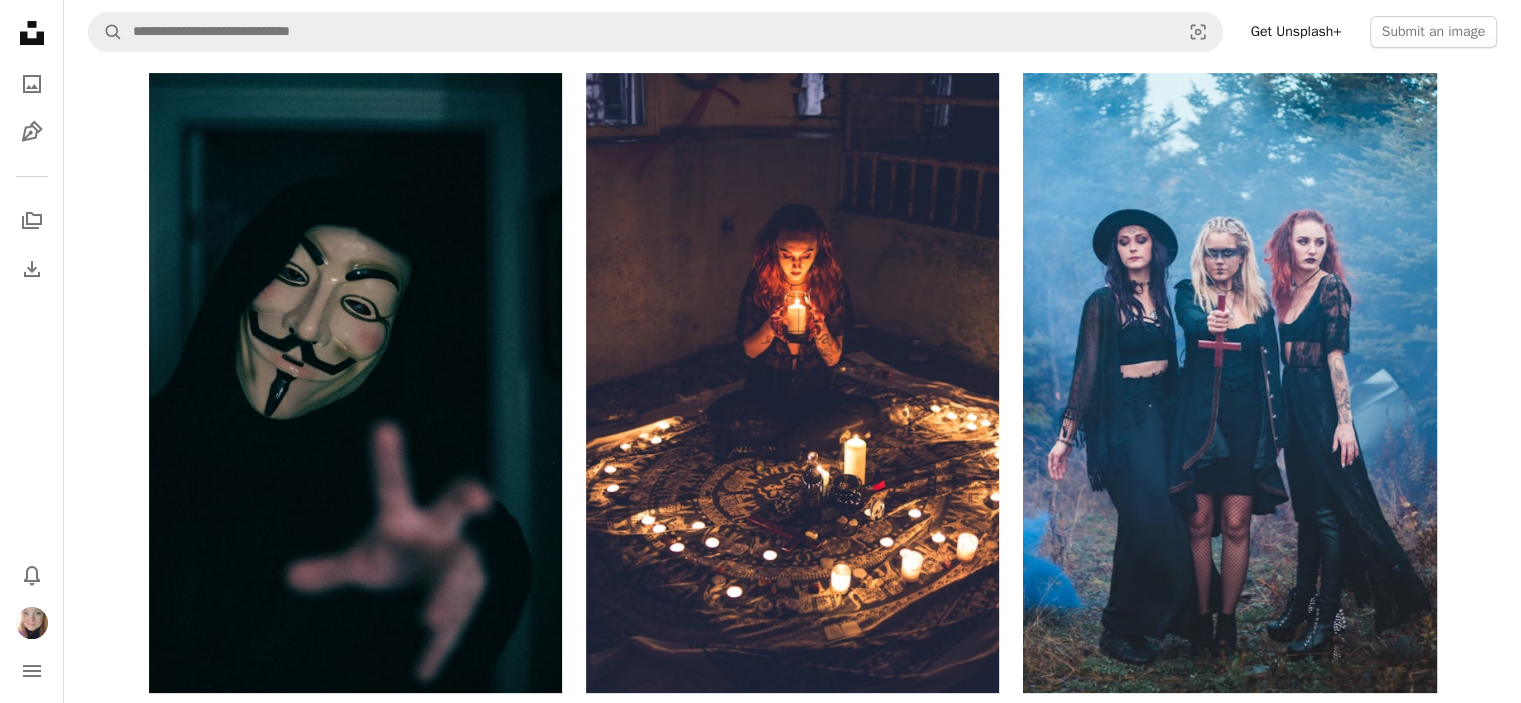 scroll, scrollTop: 300, scrollLeft: 0, axis: vertical 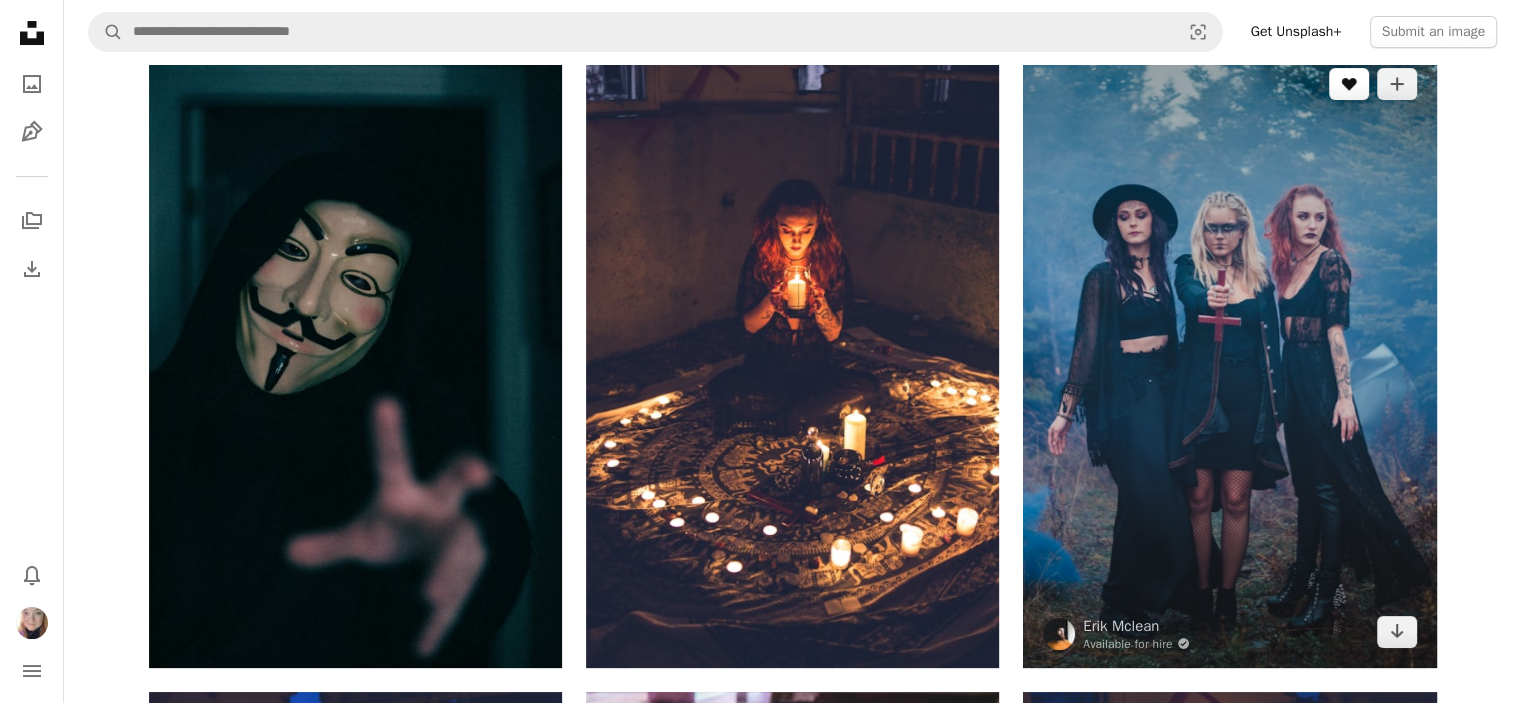 click on "A heart" 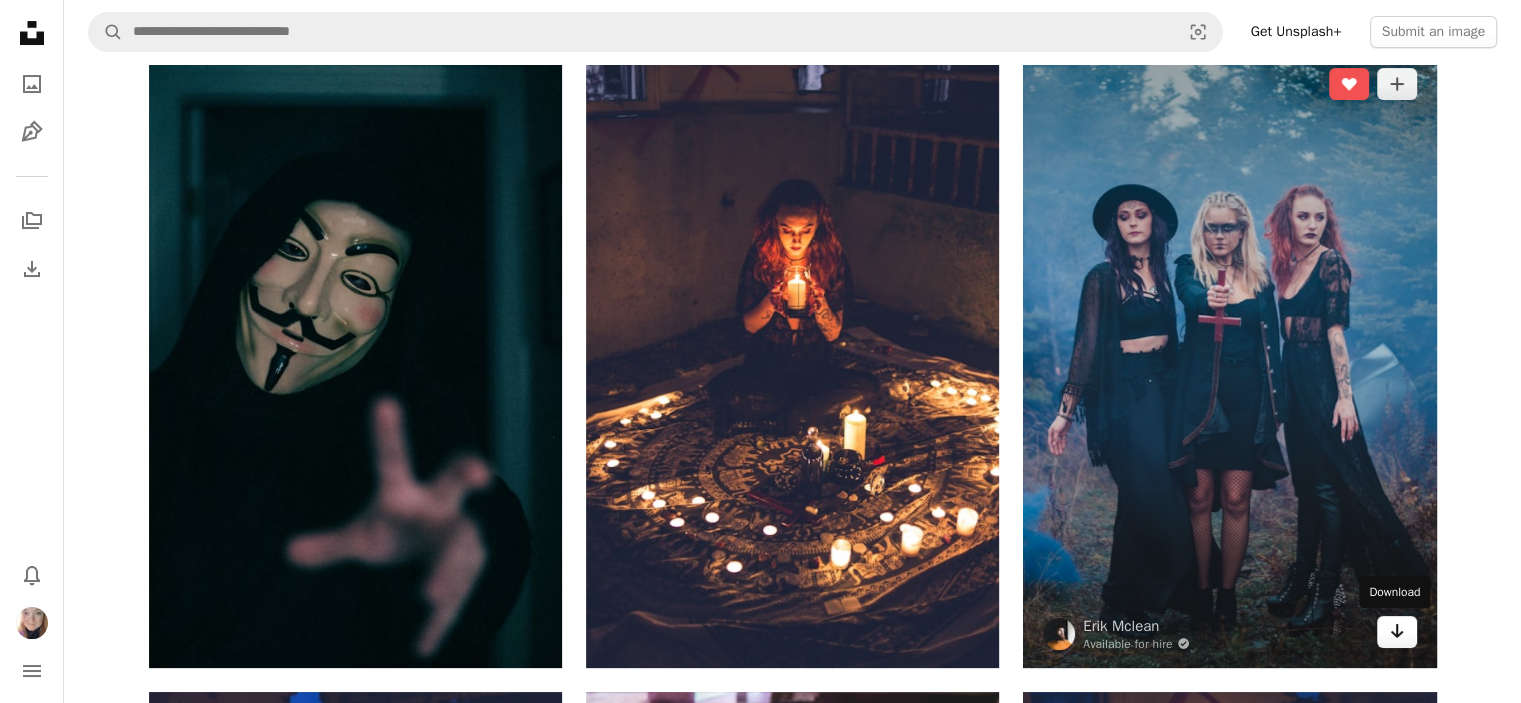 click on "Arrow pointing down" at bounding box center [1397, 632] 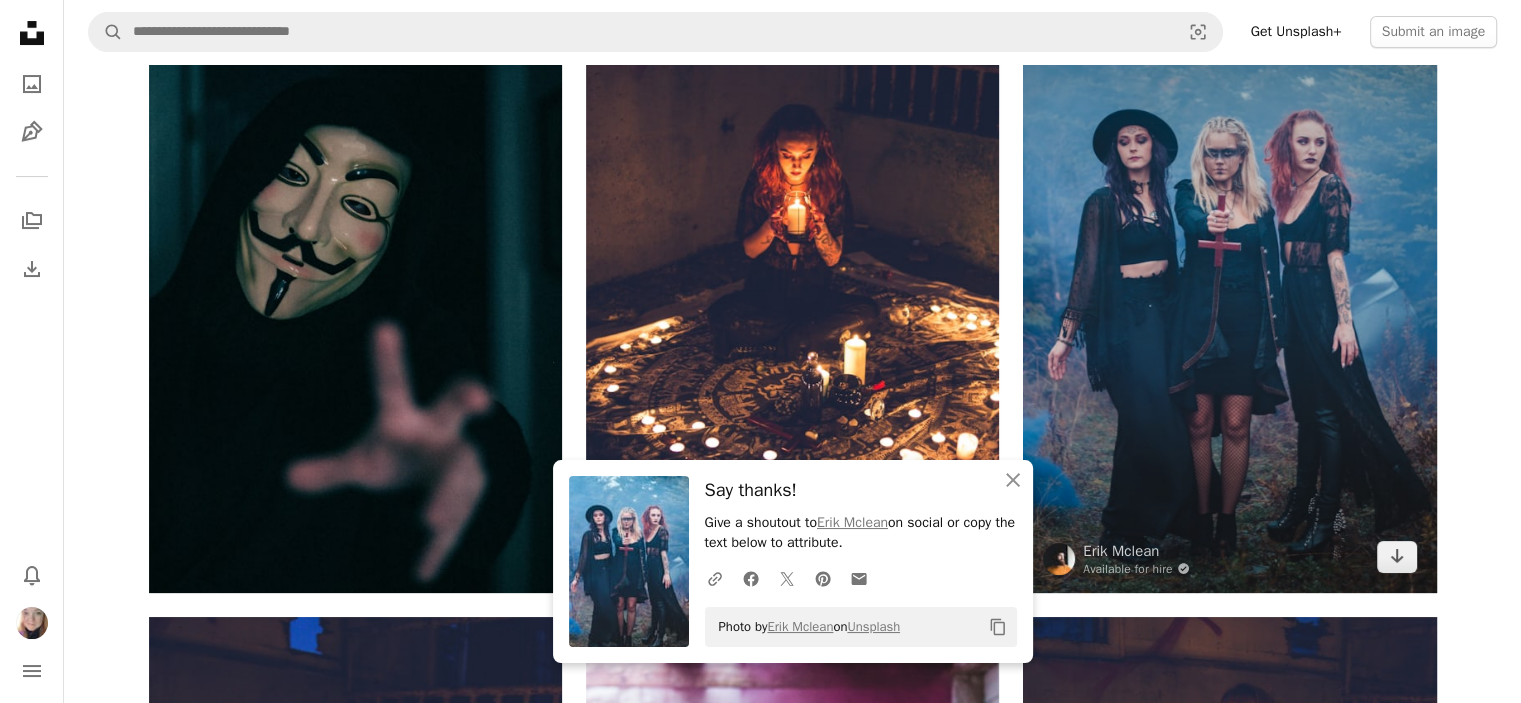 scroll, scrollTop: 600, scrollLeft: 0, axis: vertical 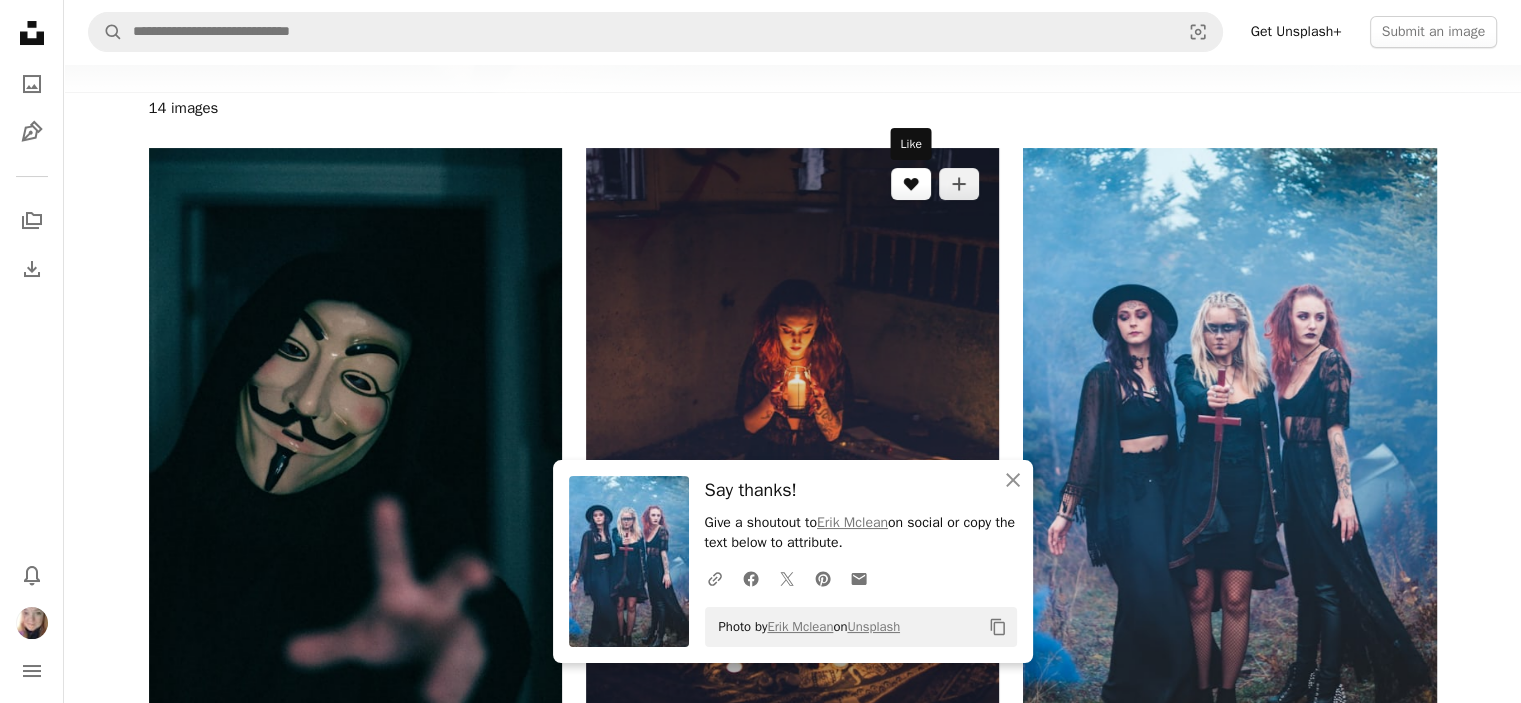 click 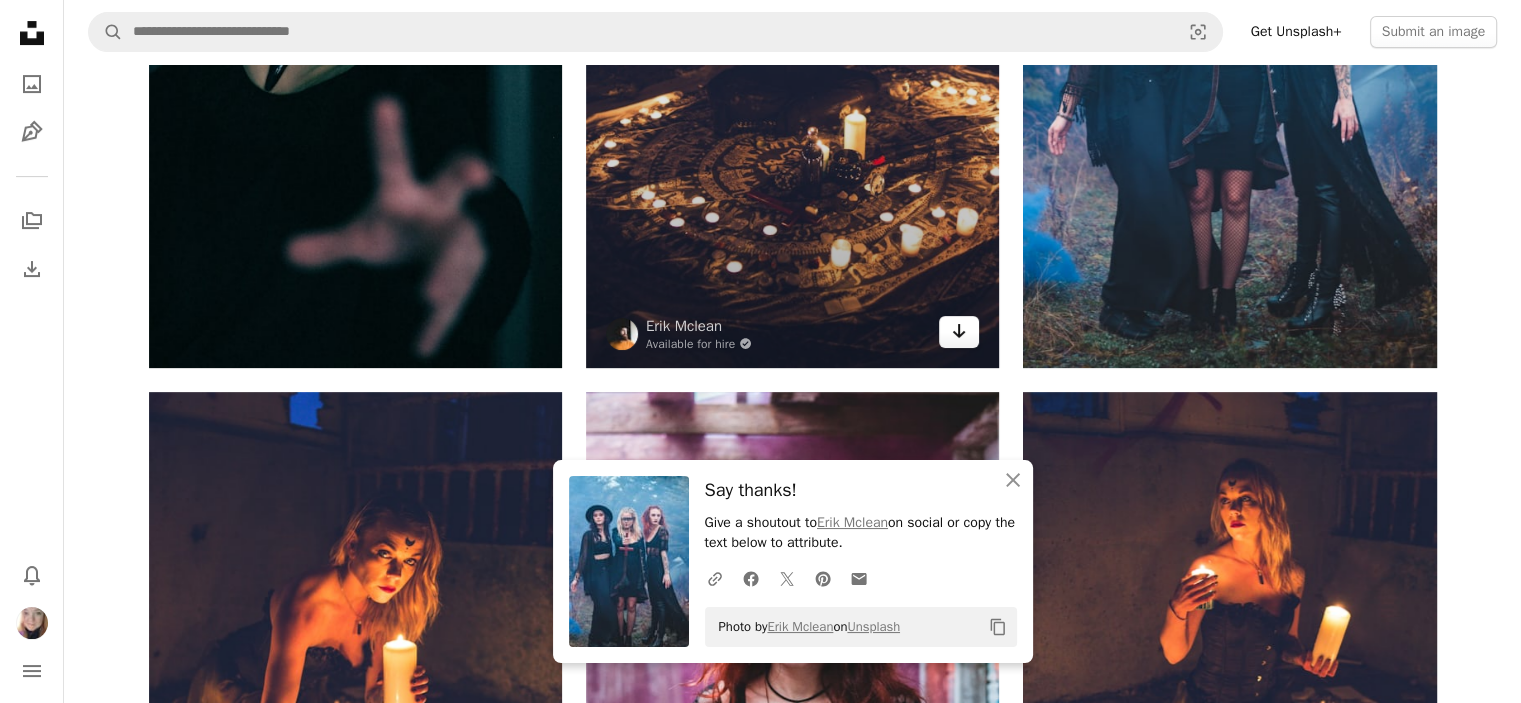 click on "Arrow pointing down" 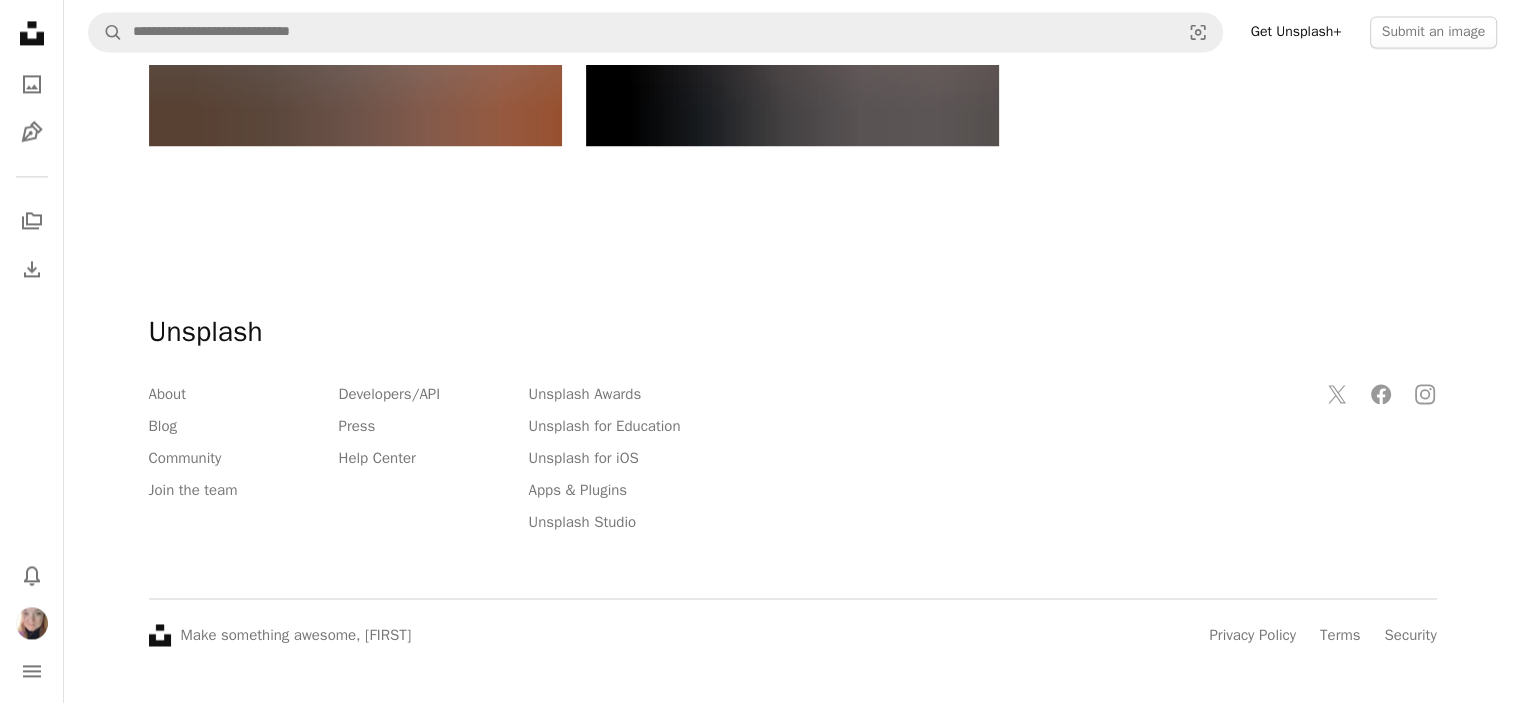 scroll, scrollTop: 3061, scrollLeft: 0, axis: vertical 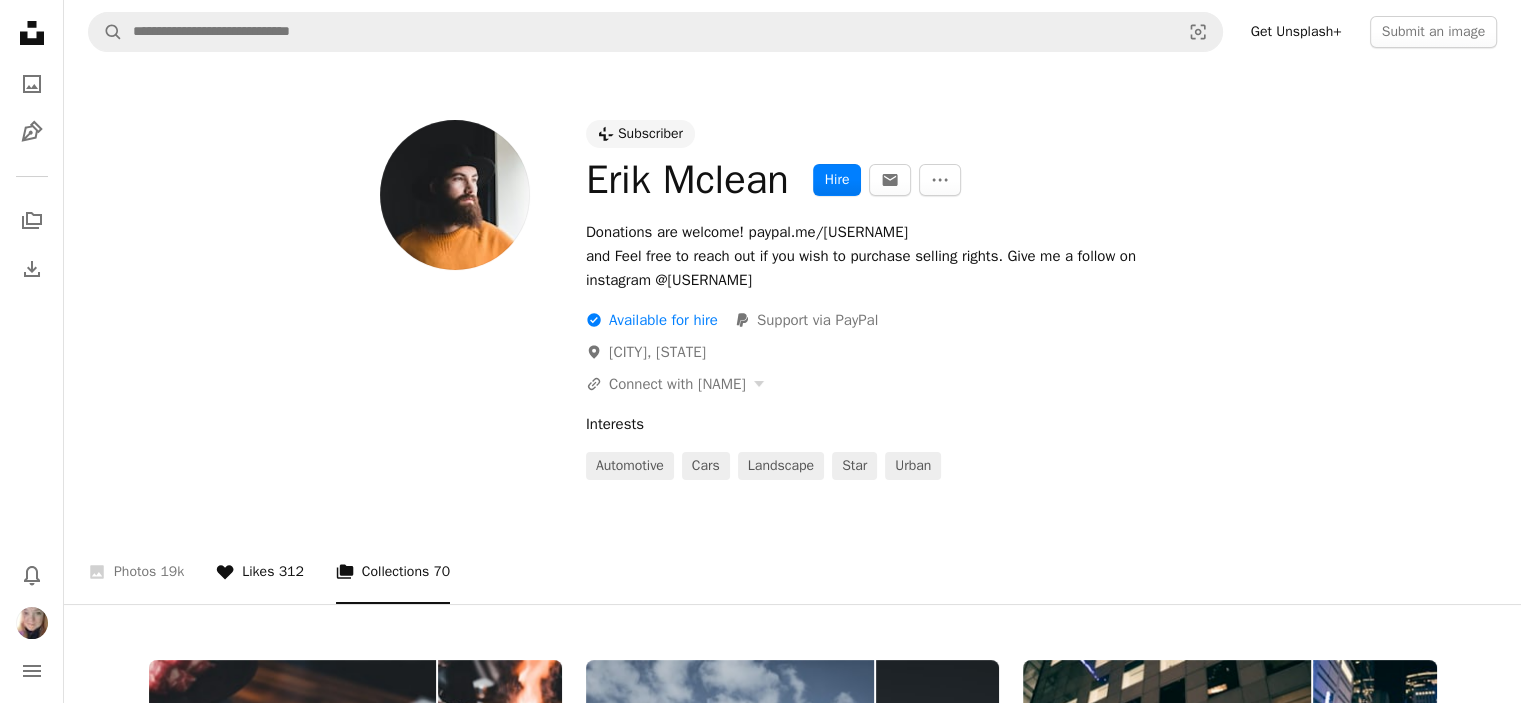 click on "A heart Likes   [NUMBER]" at bounding box center [260, 572] 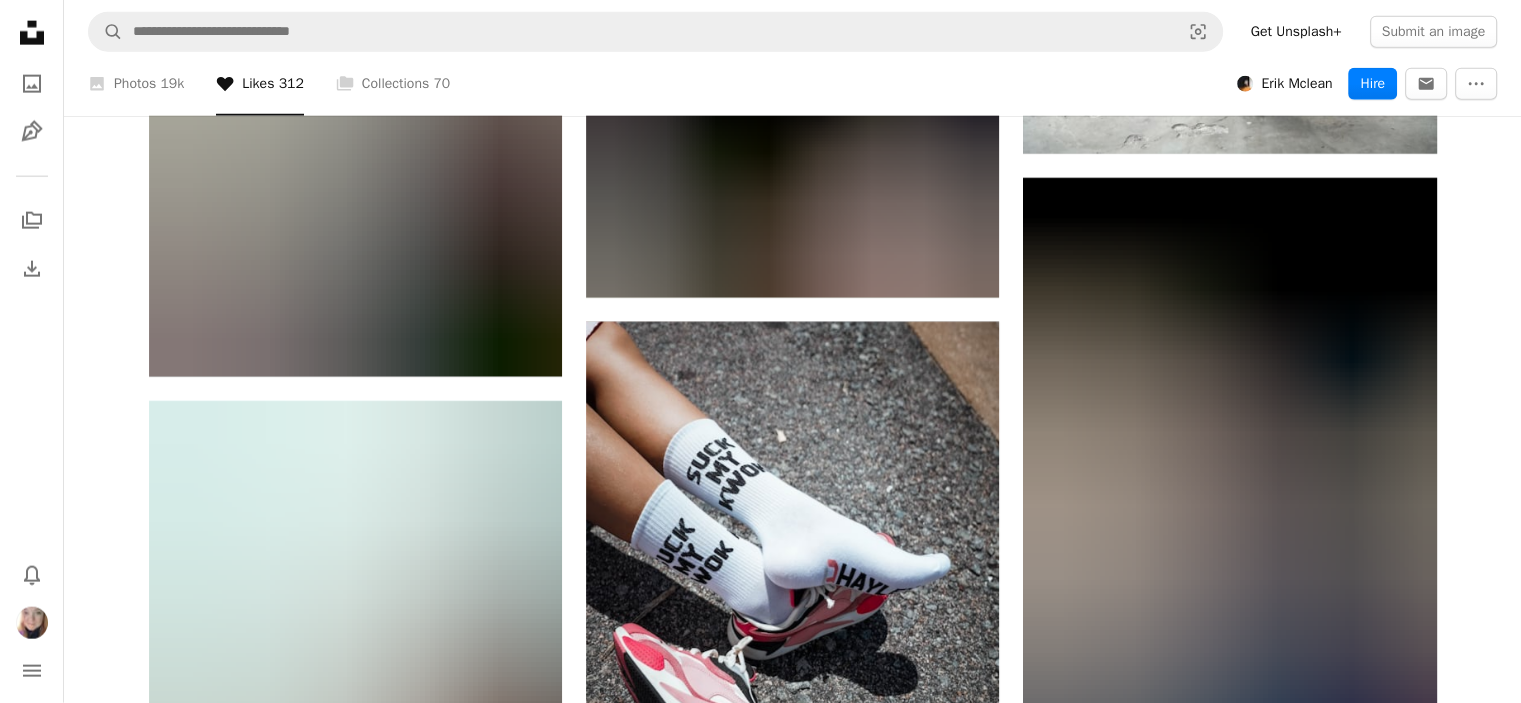 scroll, scrollTop: 12300, scrollLeft: 0, axis: vertical 